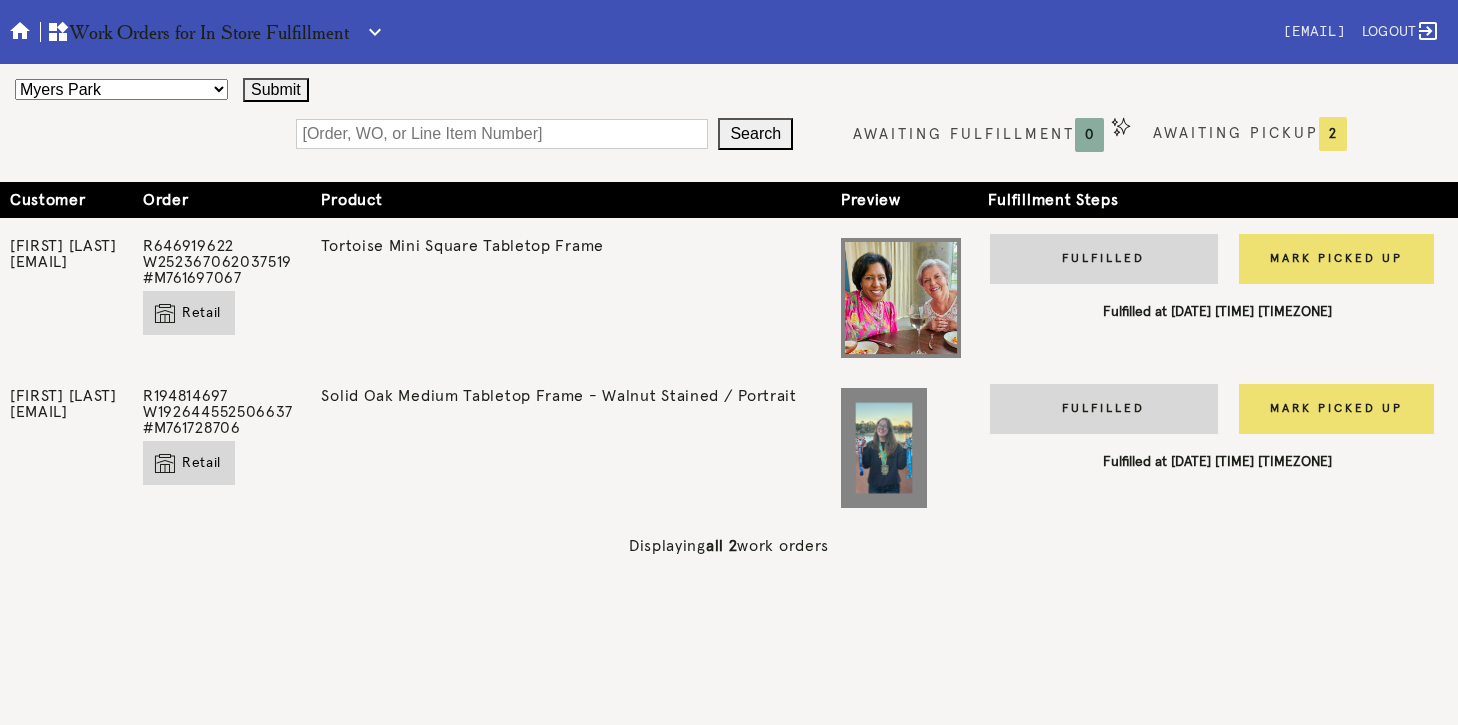 scroll, scrollTop: 0, scrollLeft: 0, axis: both 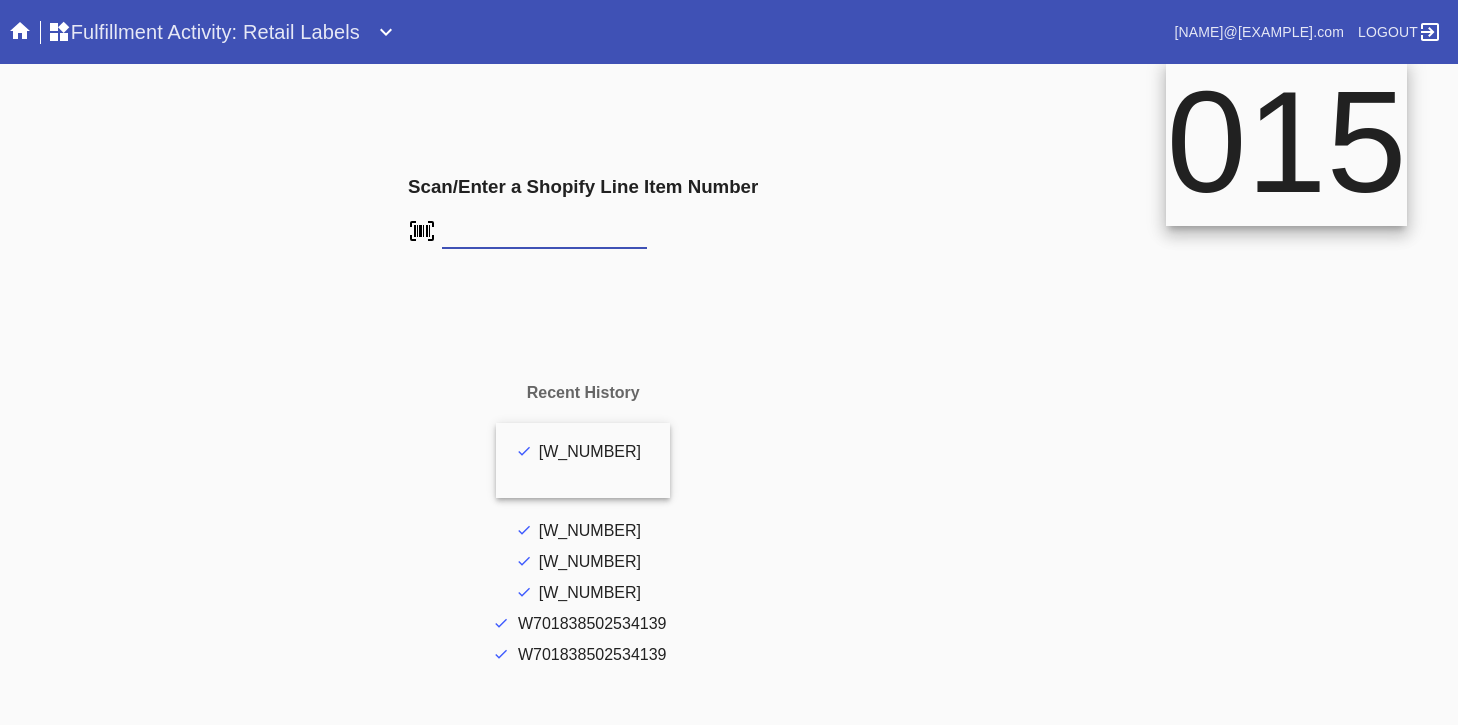 click at bounding box center (0, 0) 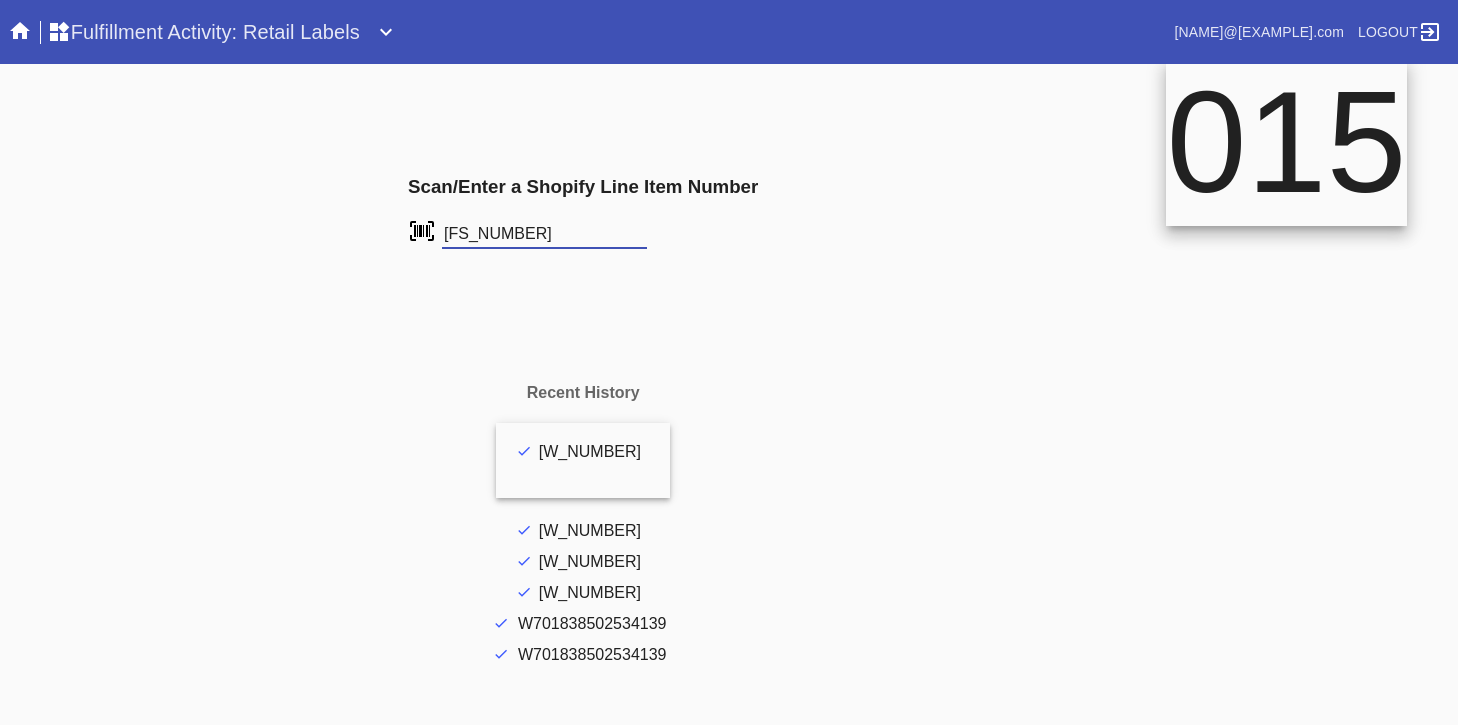 type on "FS-687919635" 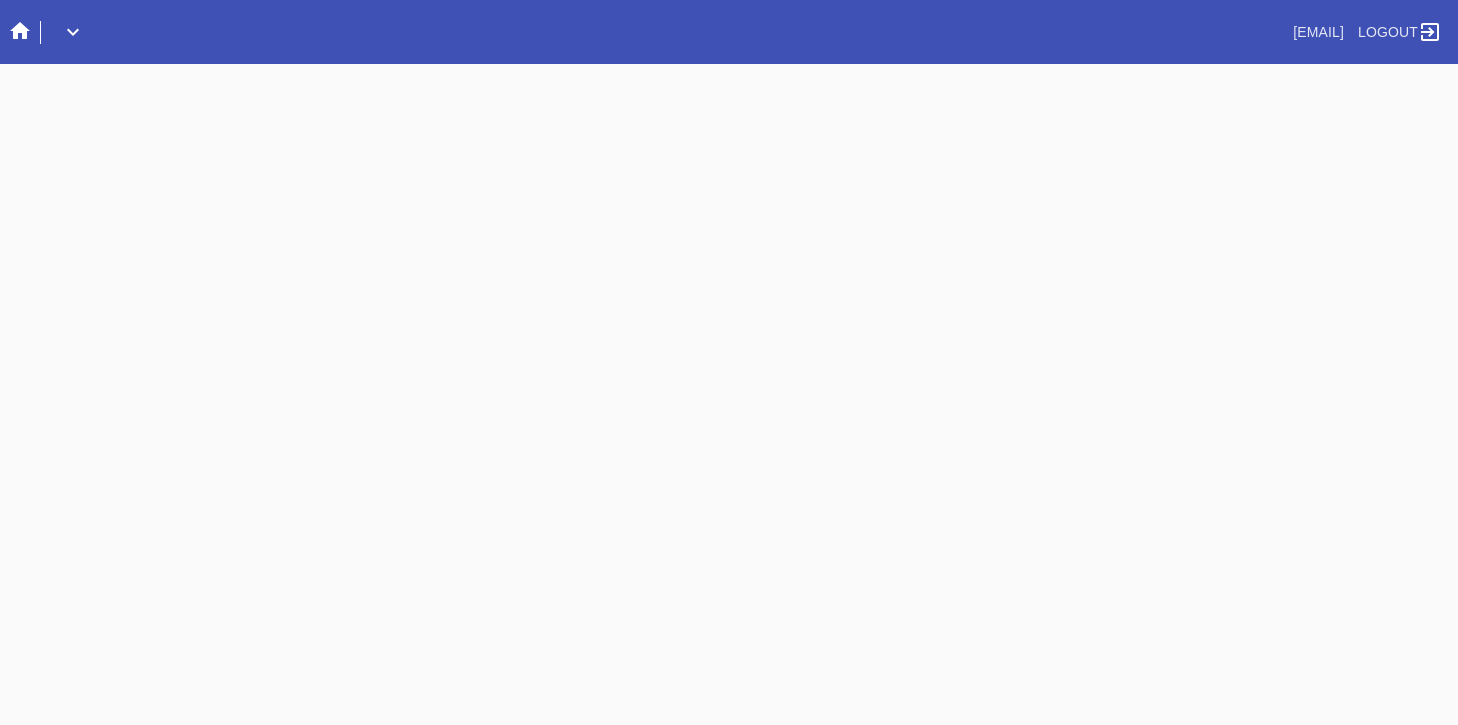 scroll, scrollTop: 0, scrollLeft: 0, axis: both 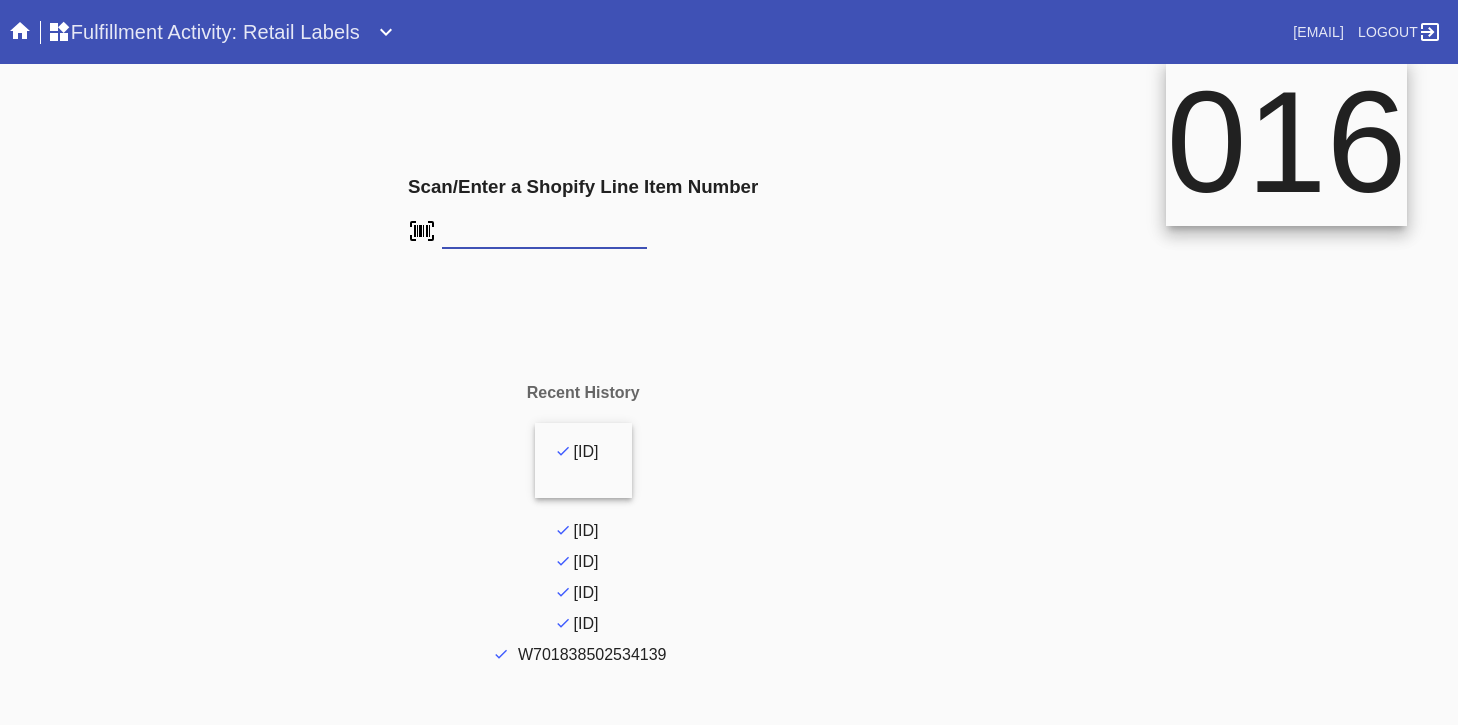 click at bounding box center (0, 0) 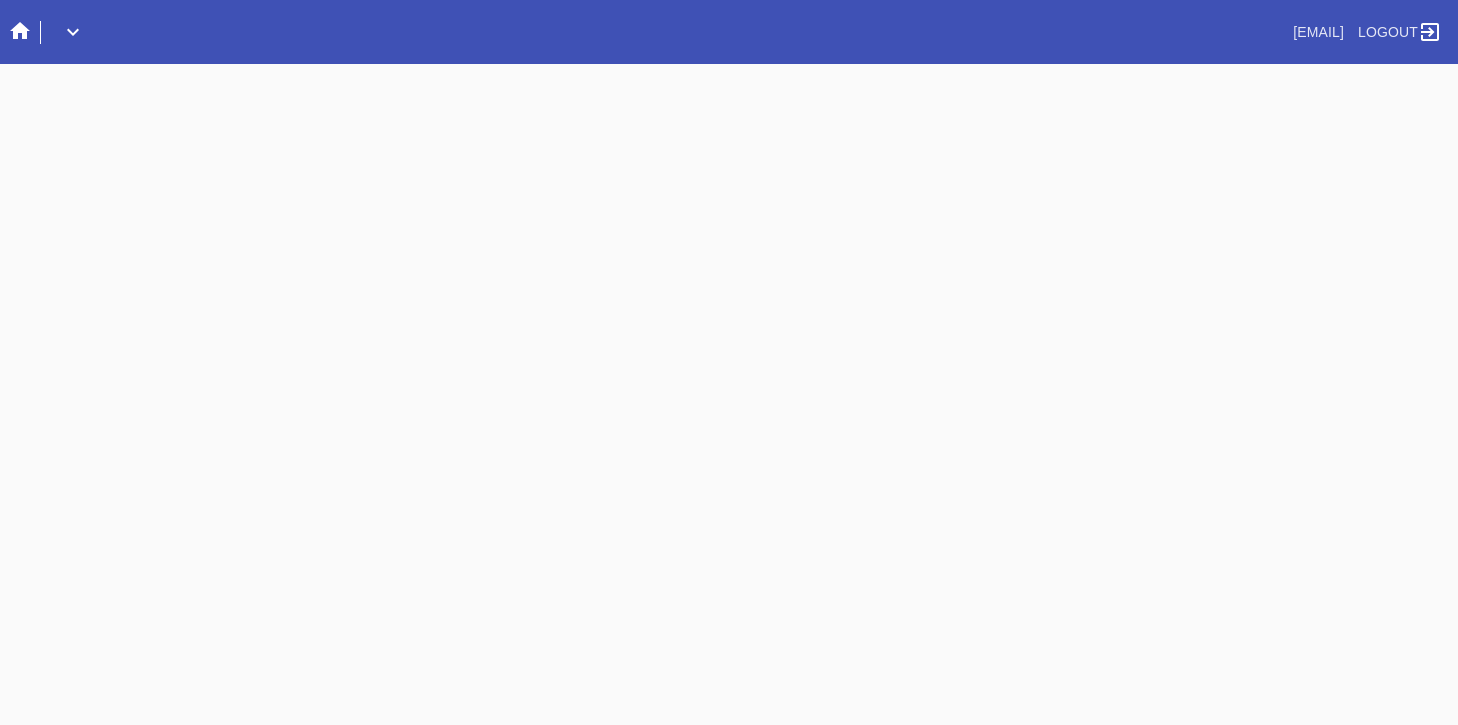 scroll, scrollTop: 0, scrollLeft: 0, axis: both 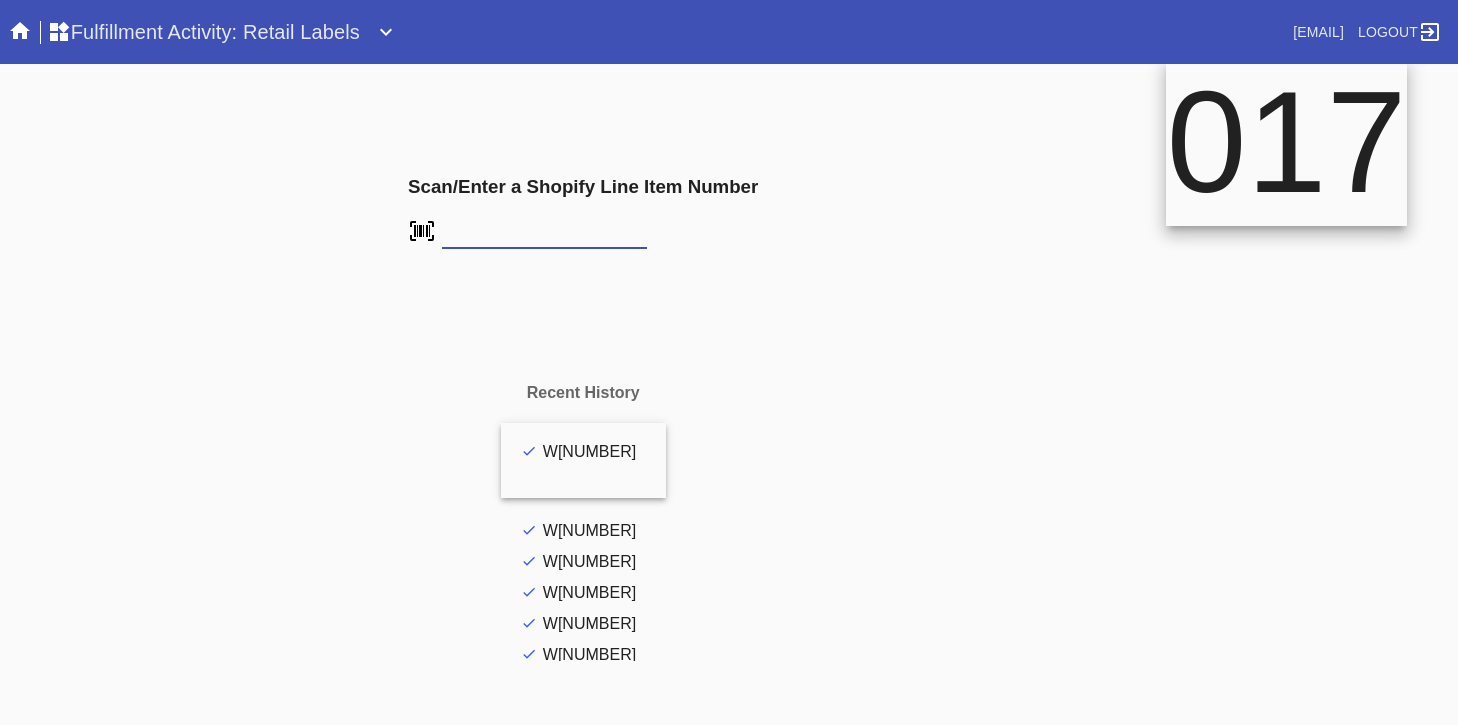 click at bounding box center [0, 0] 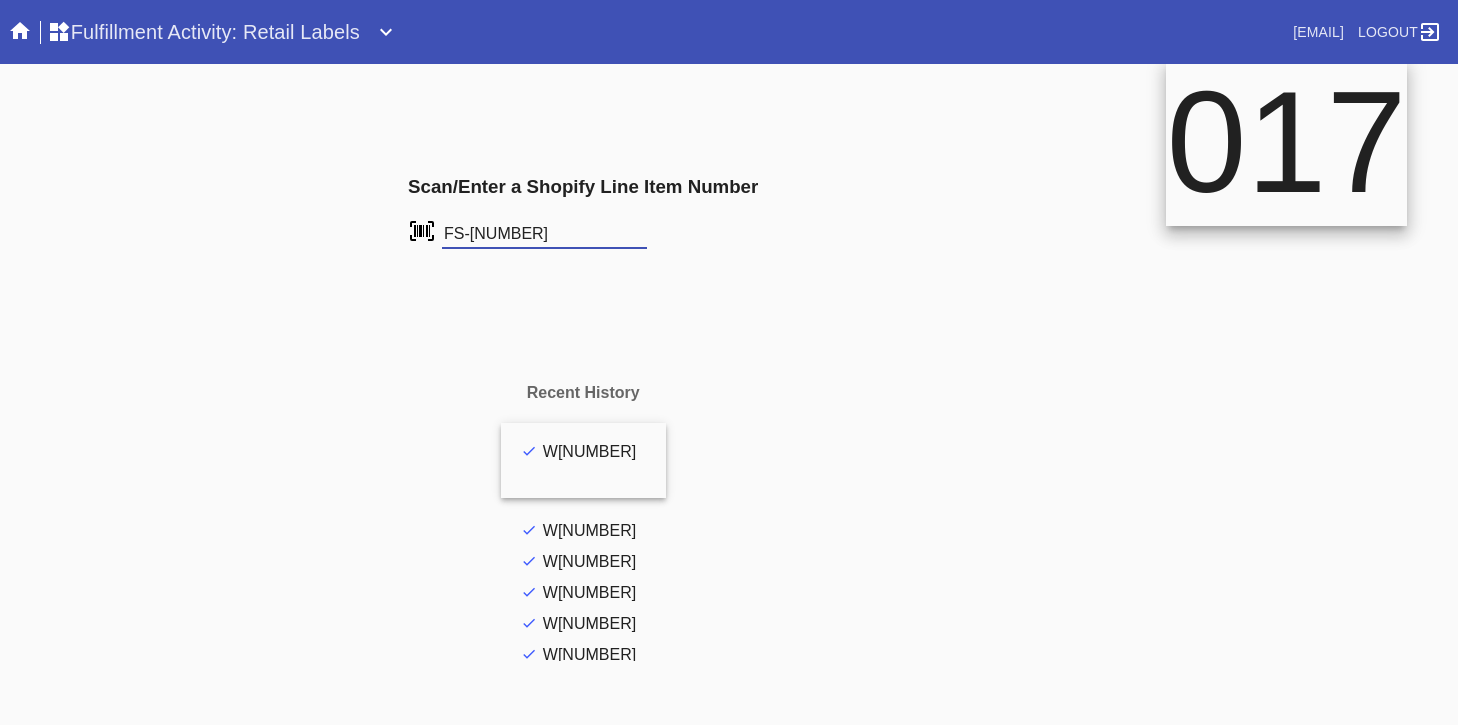 type on "FS-[NUMBER]" 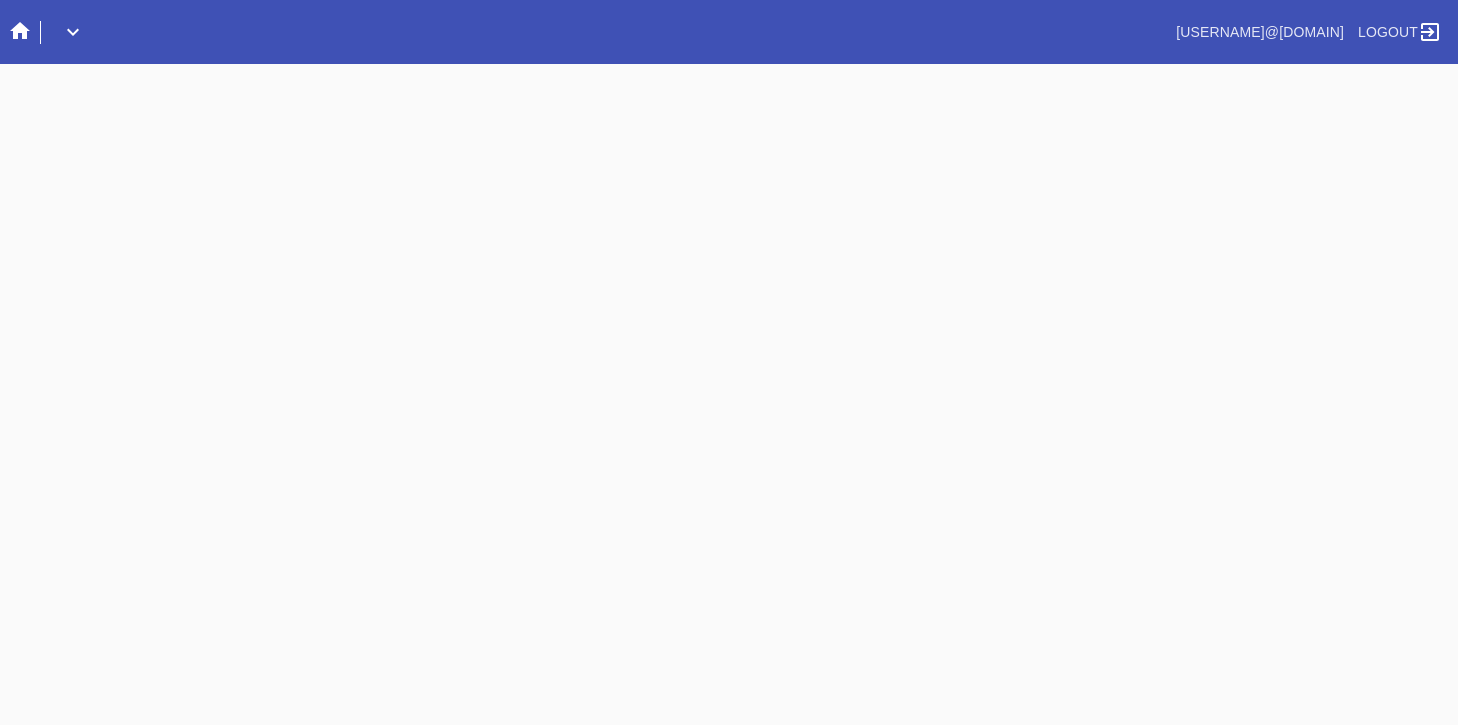 scroll, scrollTop: 0, scrollLeft: 0, axis: both 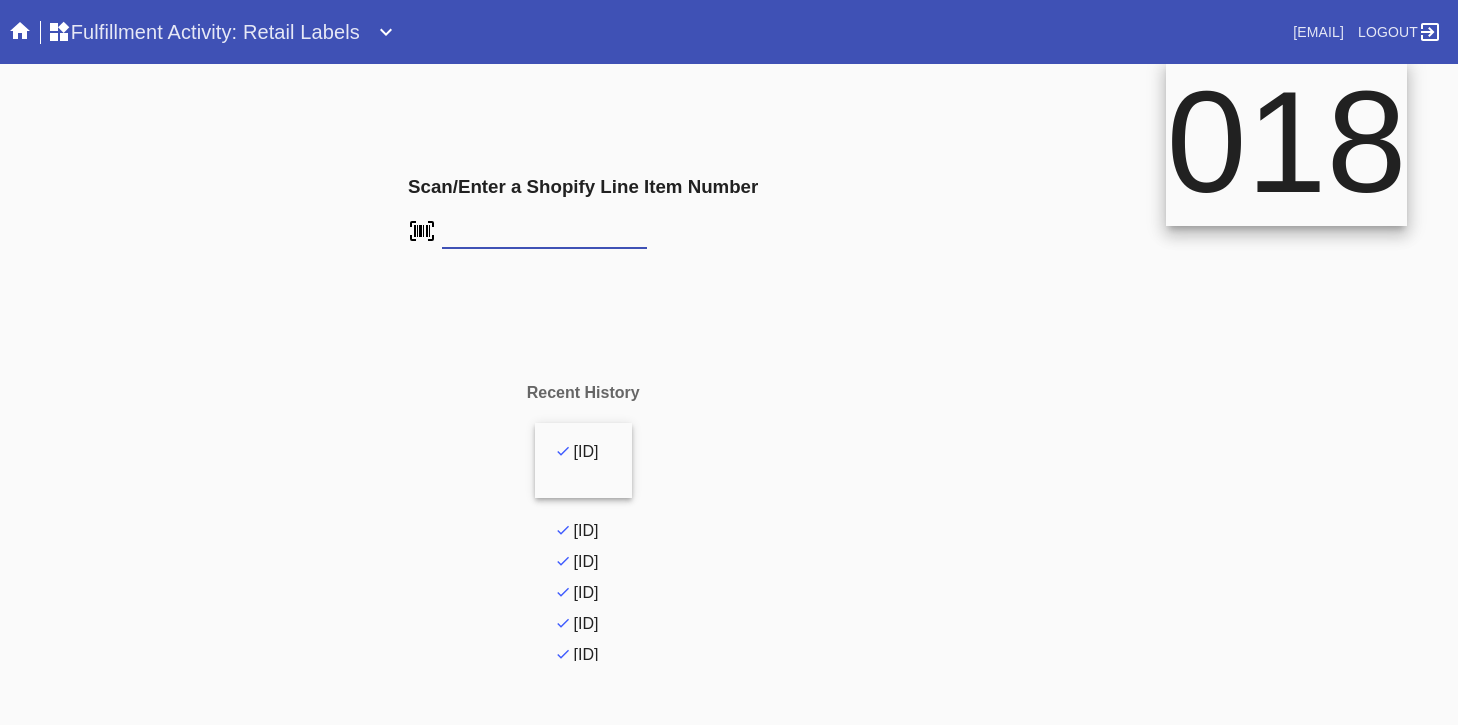 click at bounding box center [0, 0] 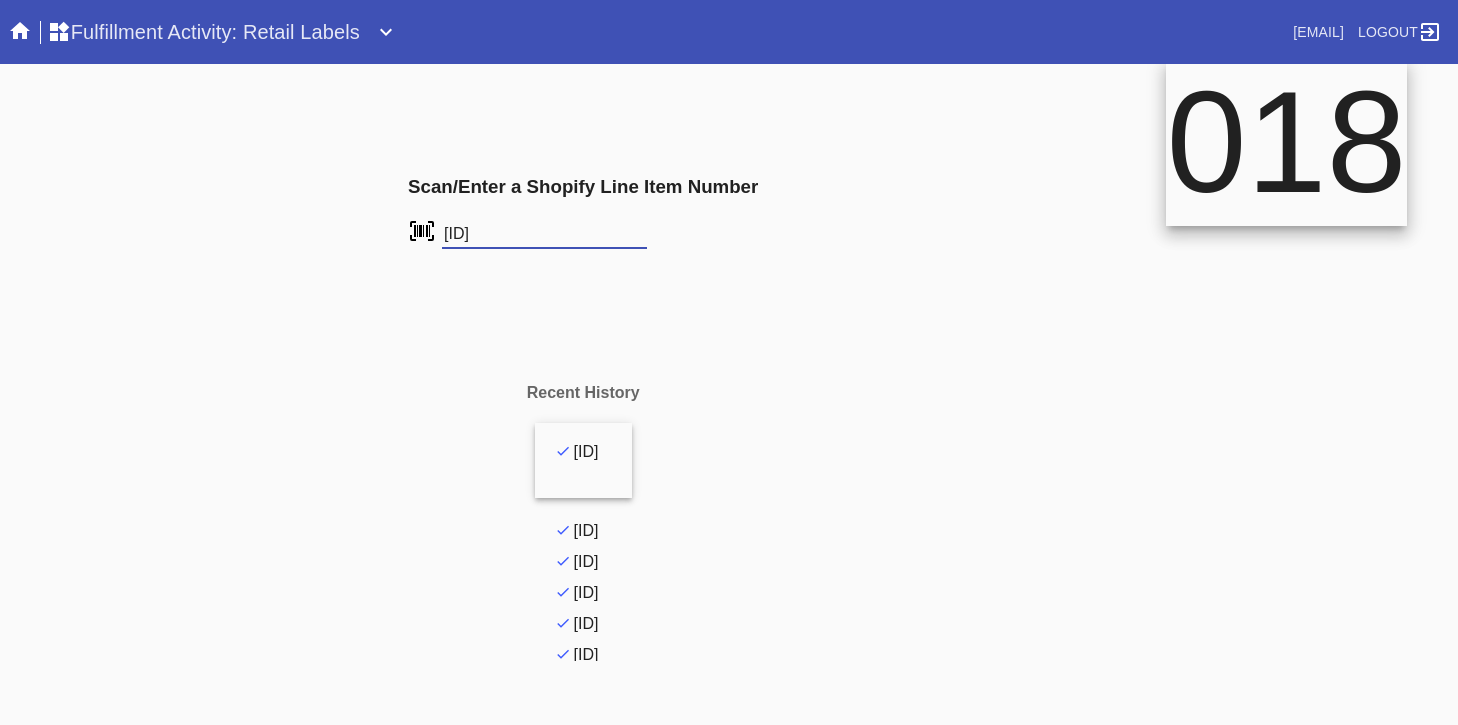type on "FS-406997146" 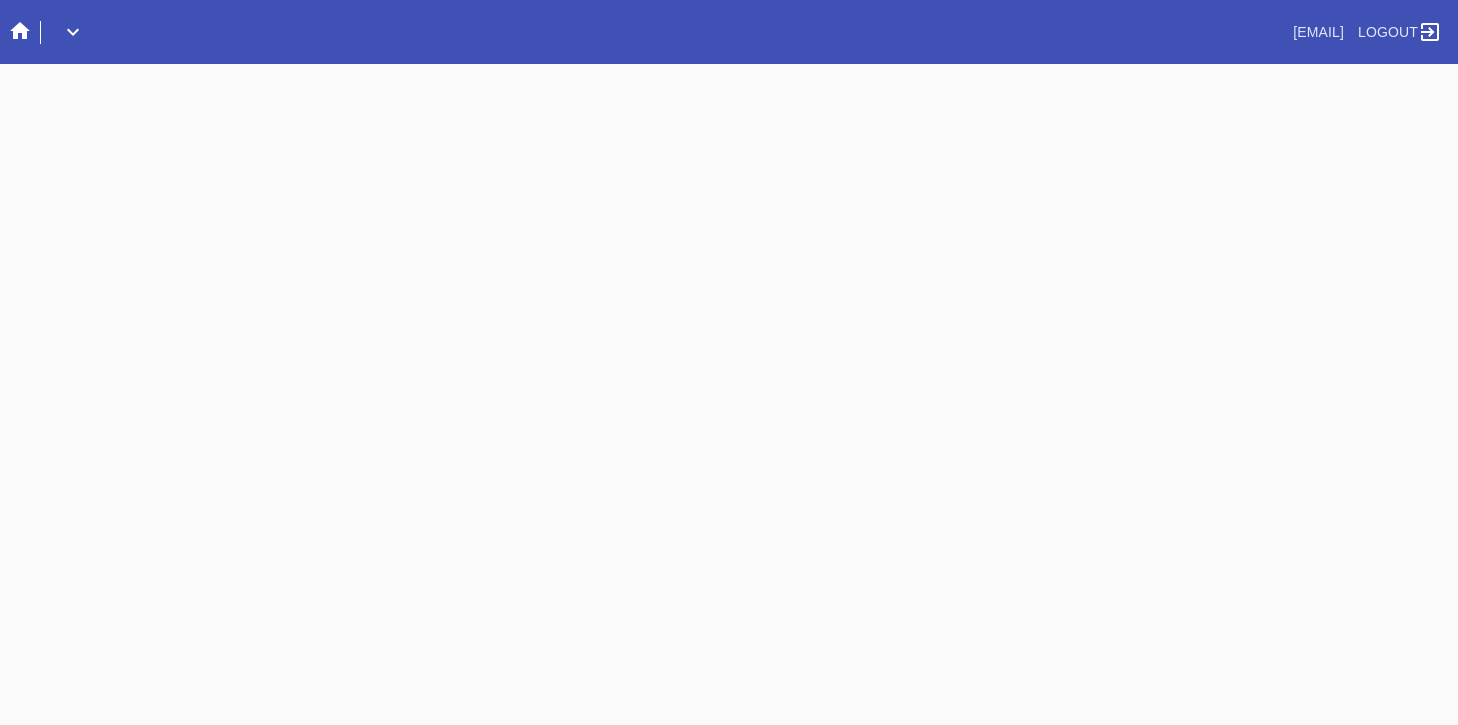 scroll, scrollTop: 0, scrollLeft: 0, axis: both 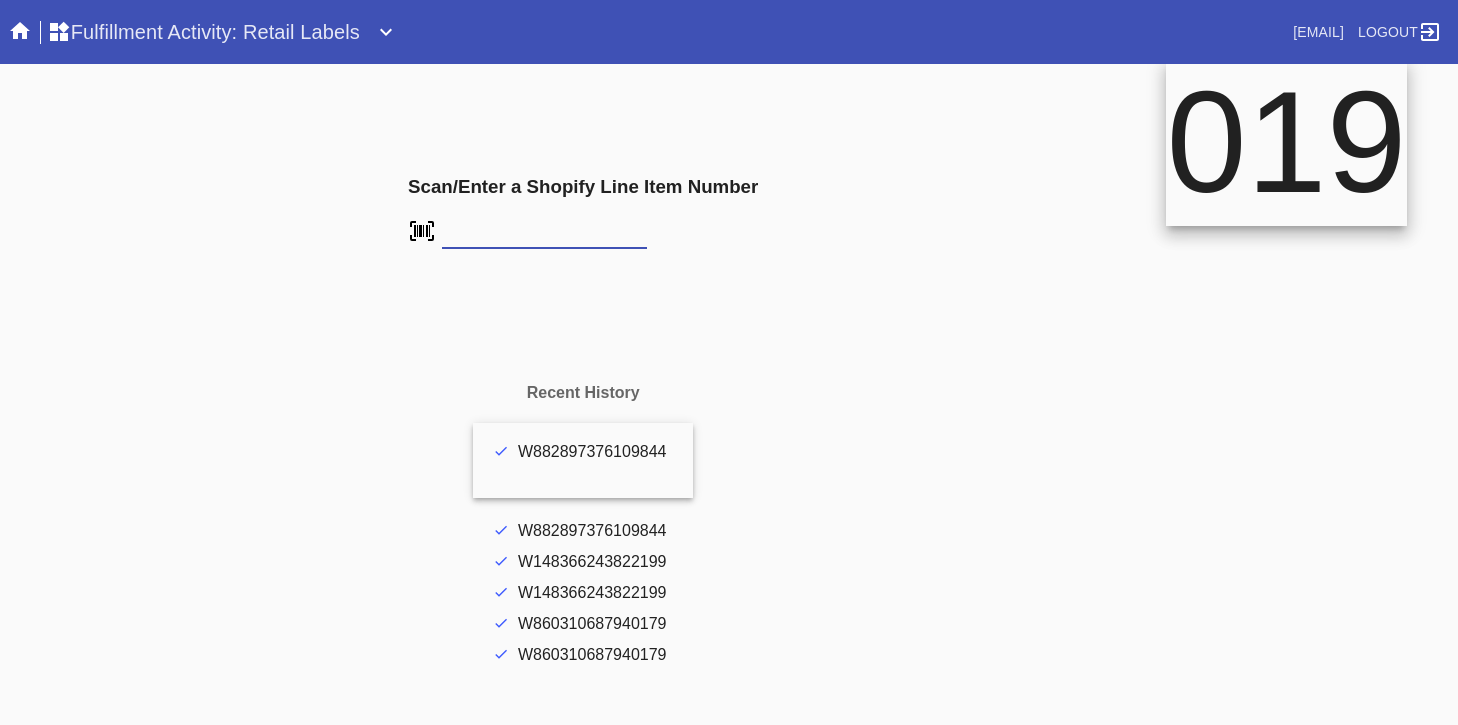 click at bounding box center [0, 0] 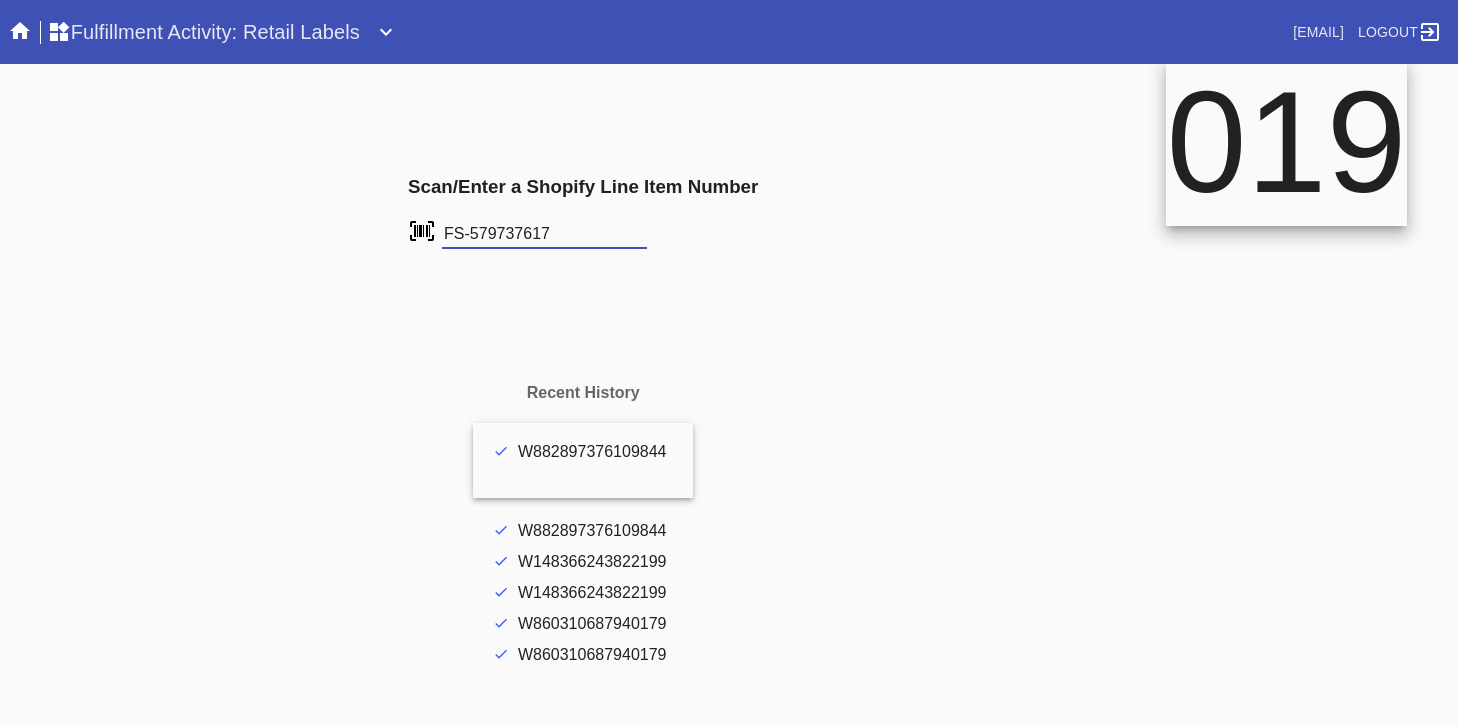 type on "FS-579737617" 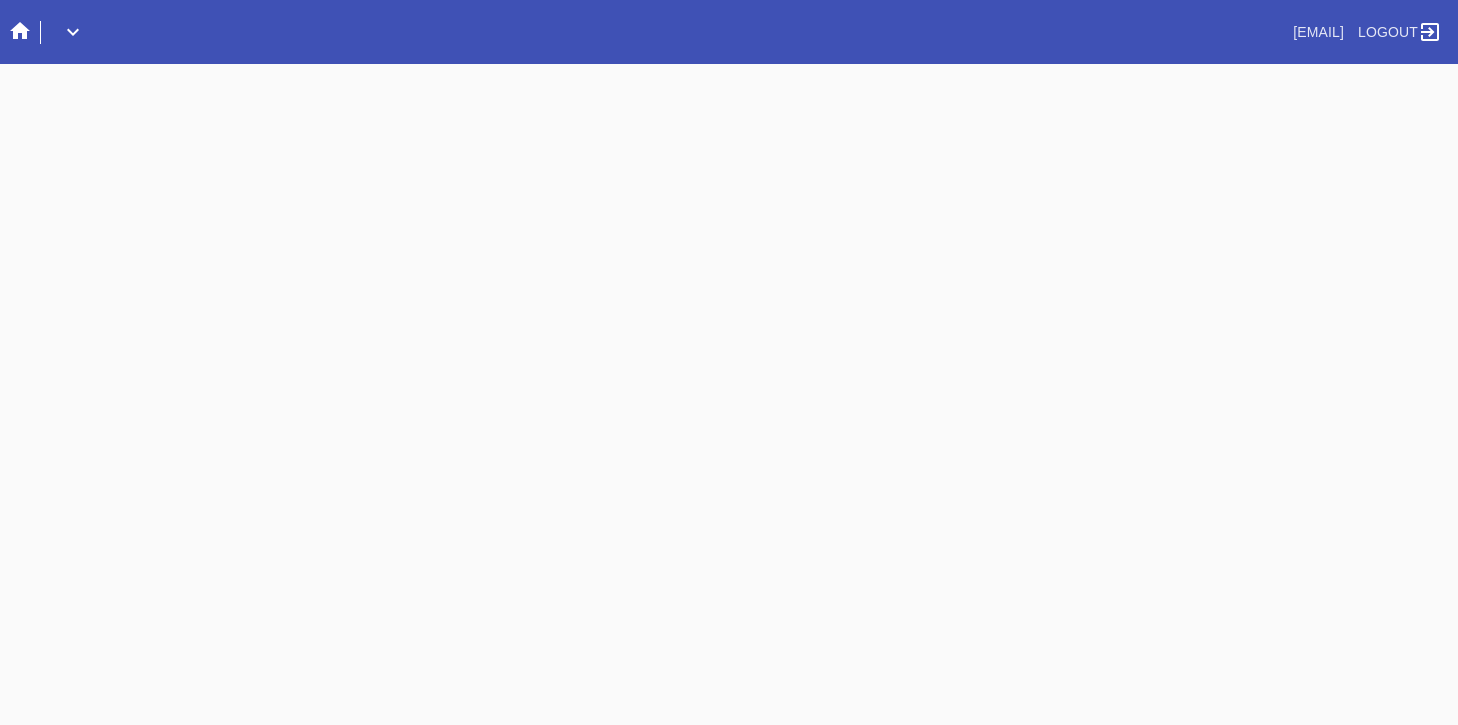 scroll, scrollTop: 0, scrollLeft: 0, axis: both 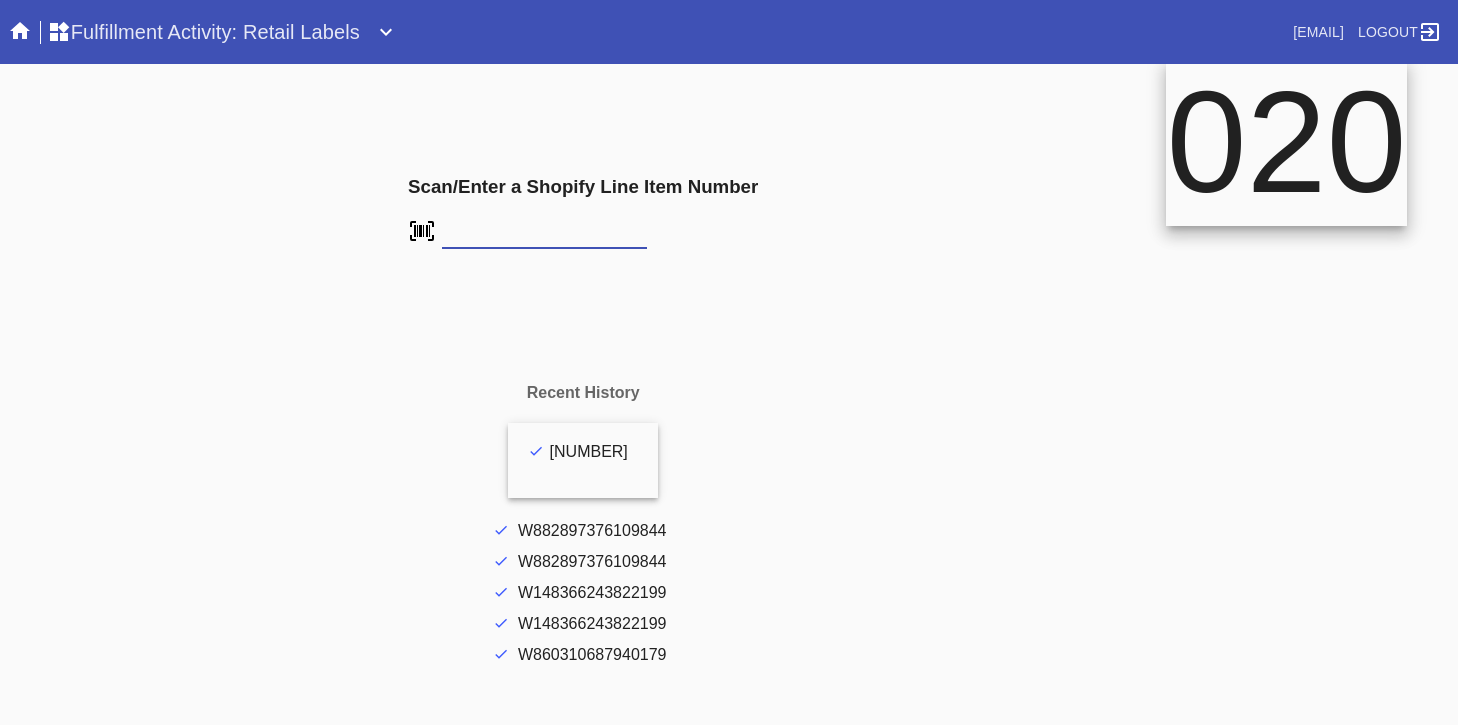 click at bounding box center (0, 0) 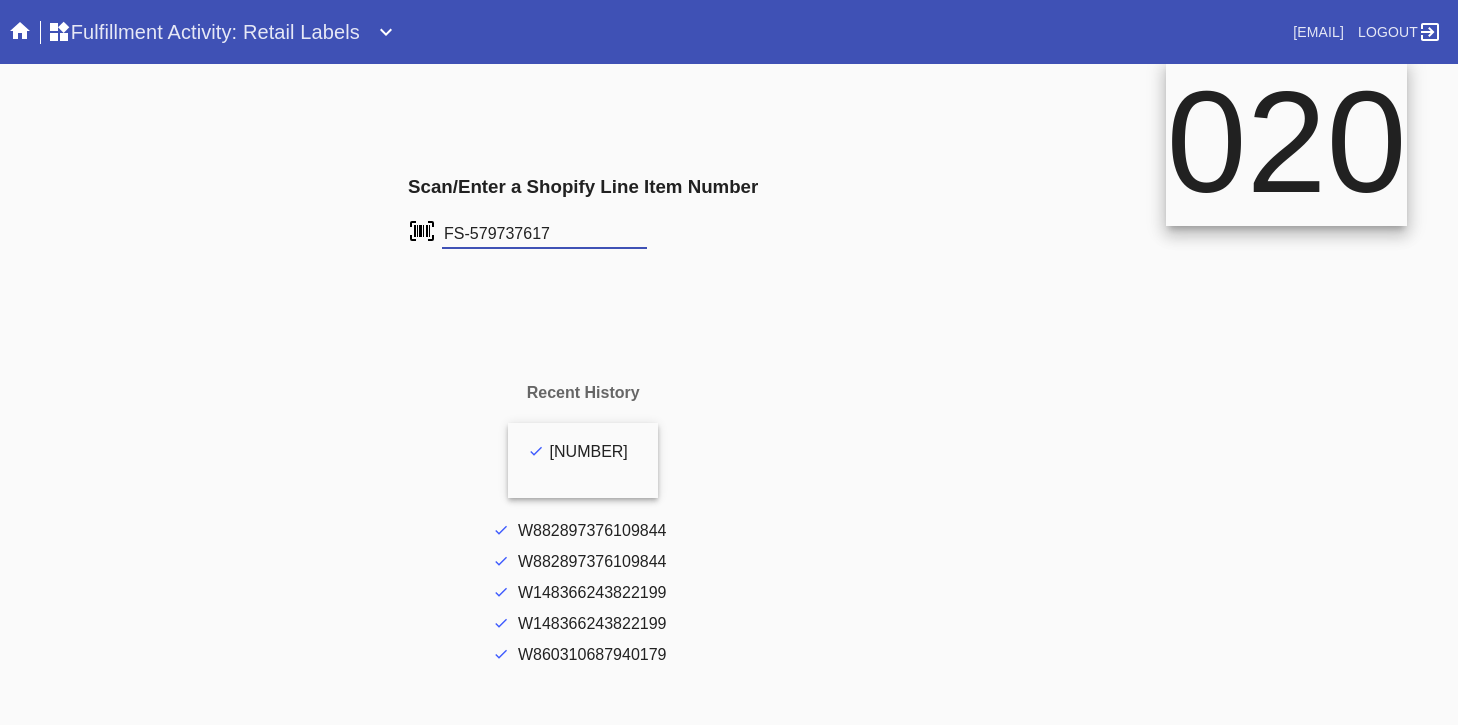 type on "FS-579737617" 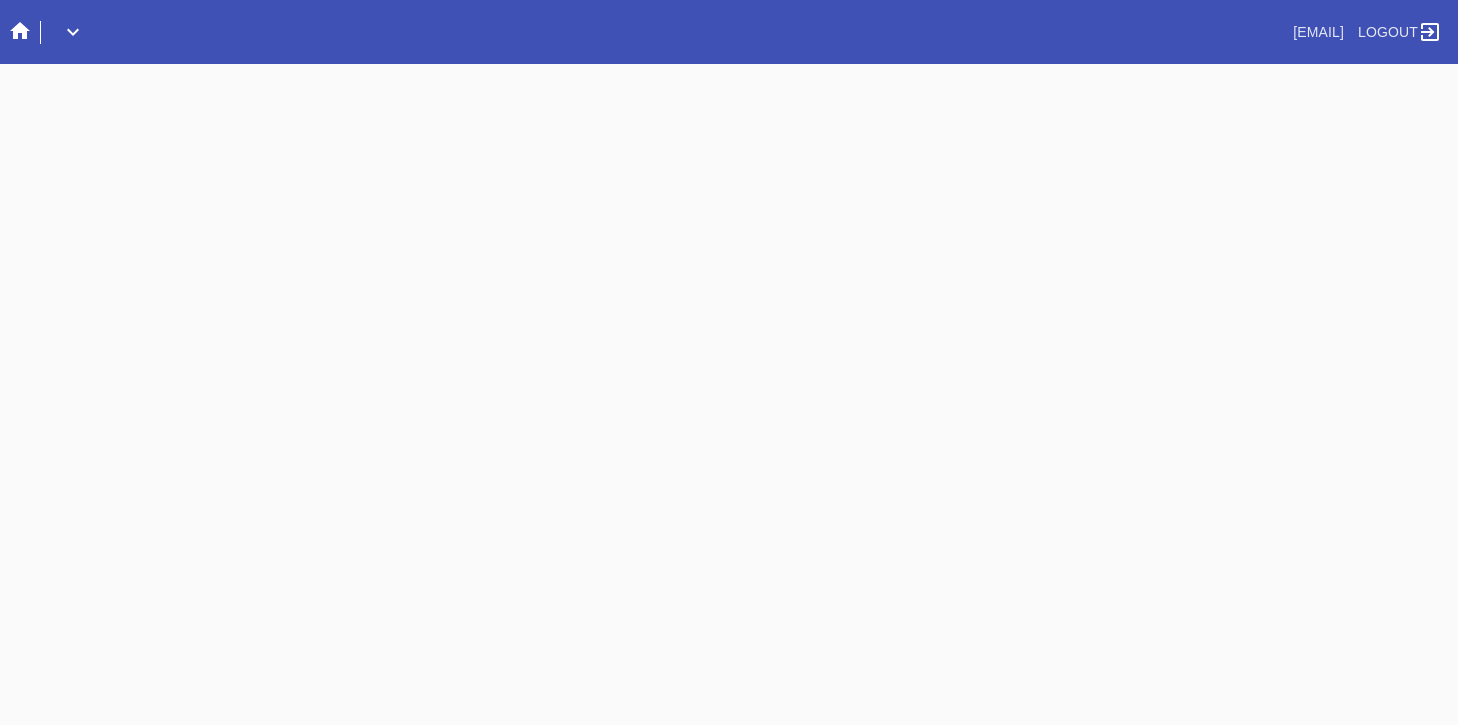 scroll, scrollTop: 0, scrollLeft: 0, axis: both 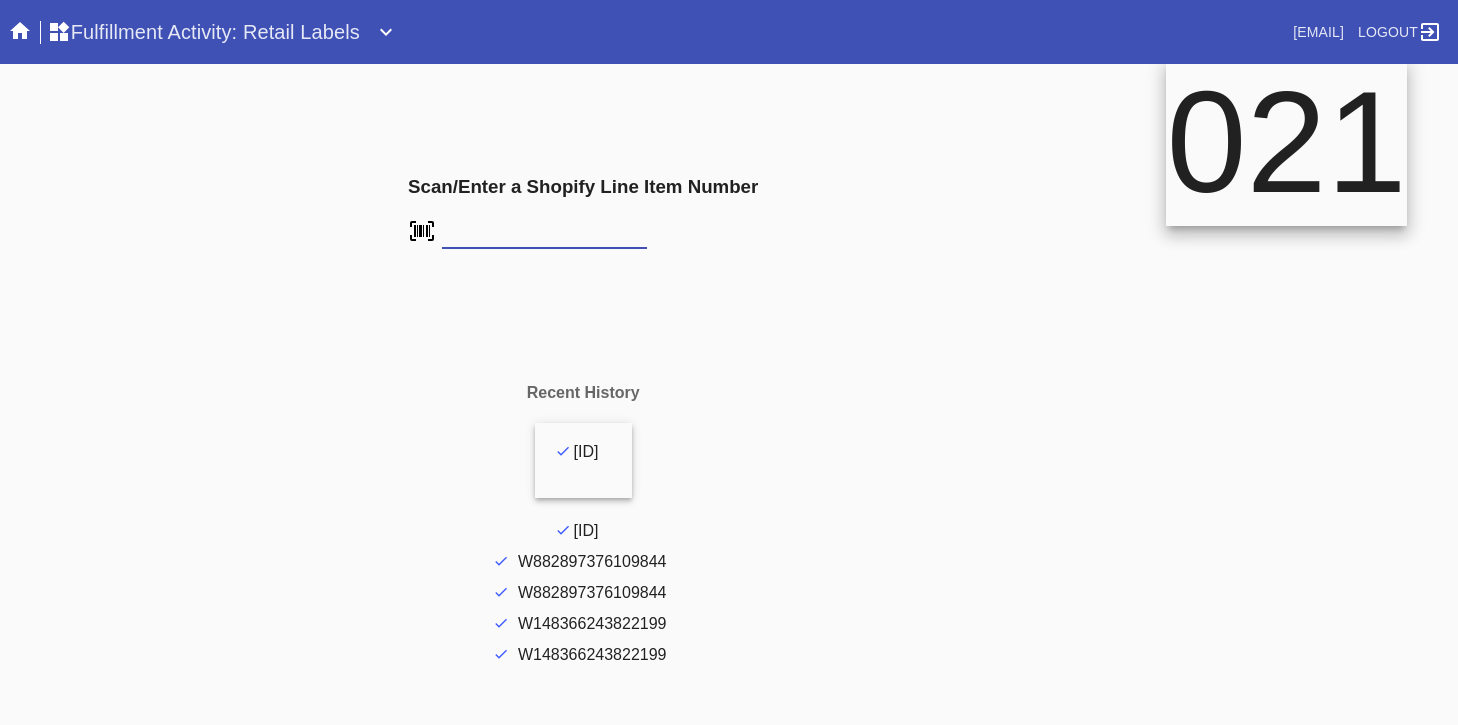 click at bounding box center (0, 0) 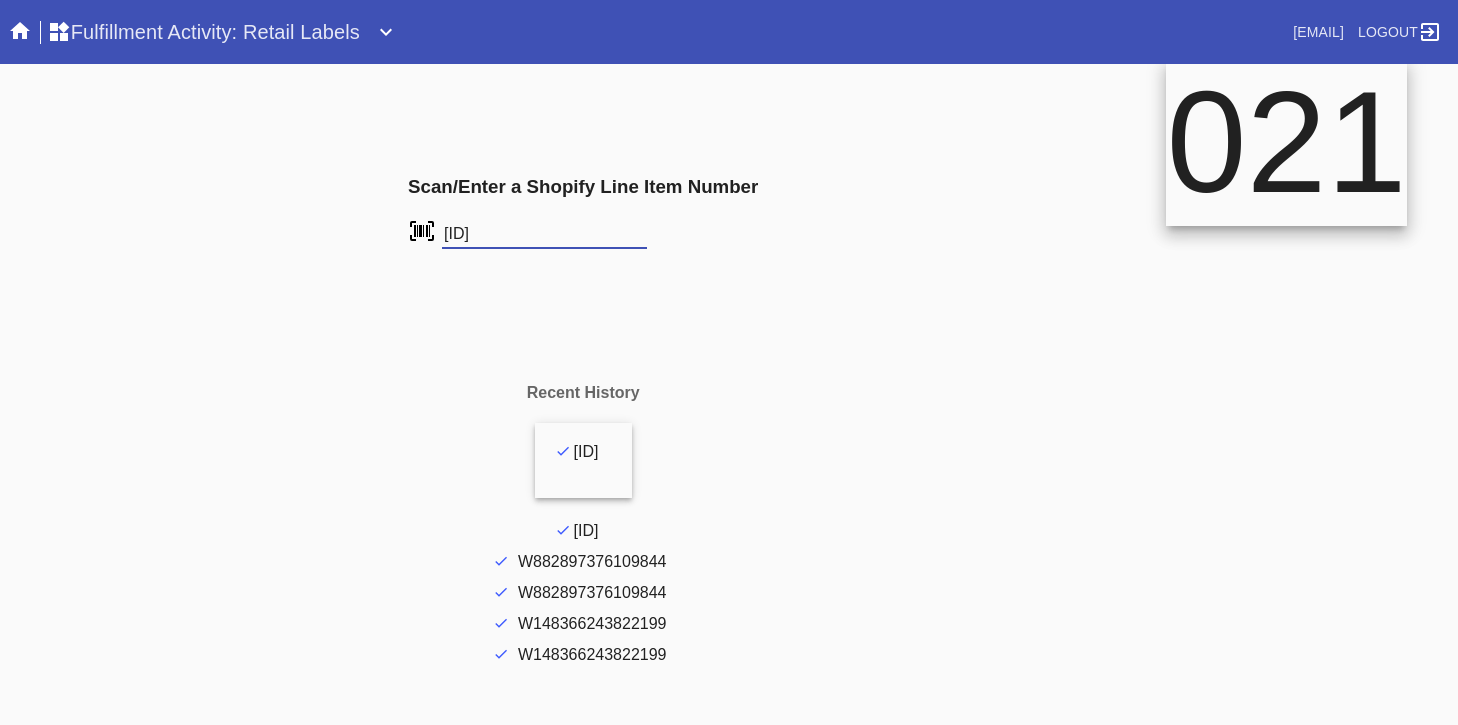 type on "[ID]" 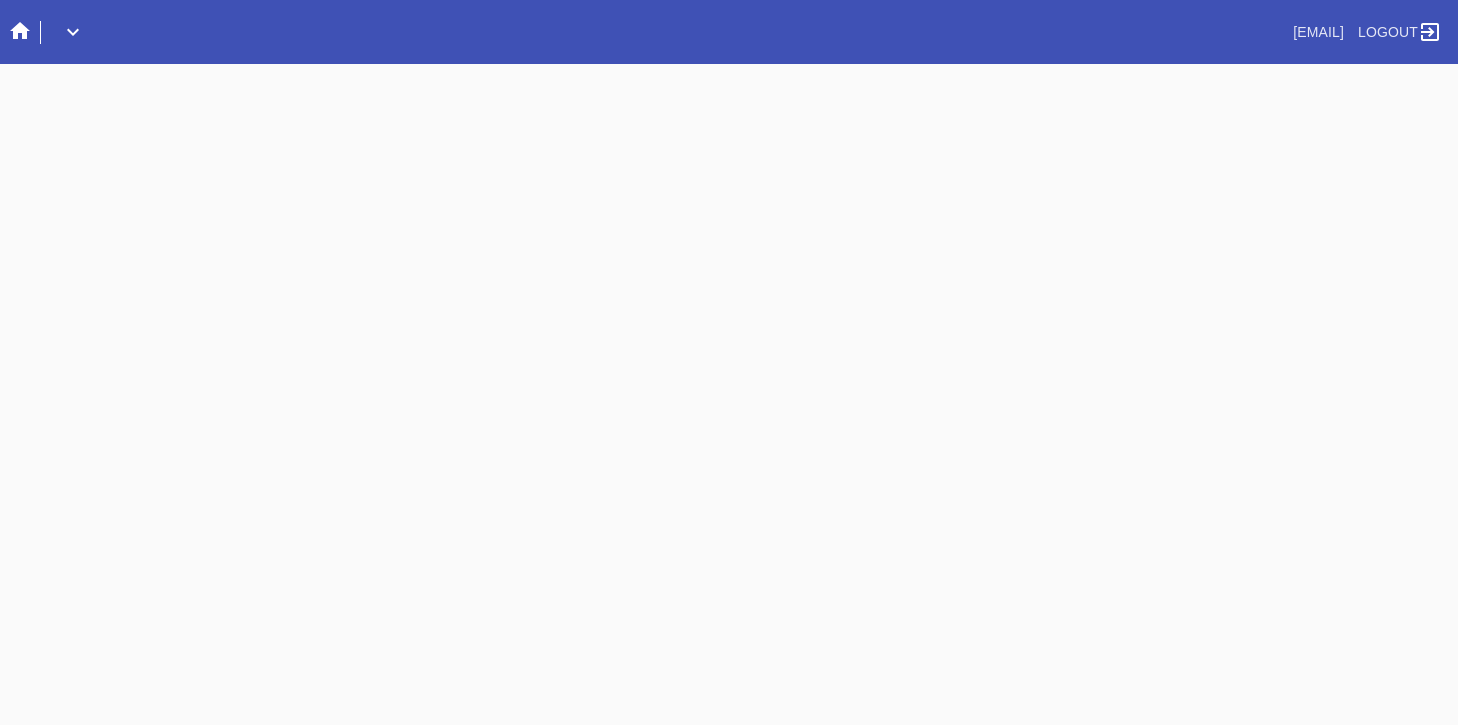 scroll, scrollTop: 0, scrollLeft: 0, axis: both 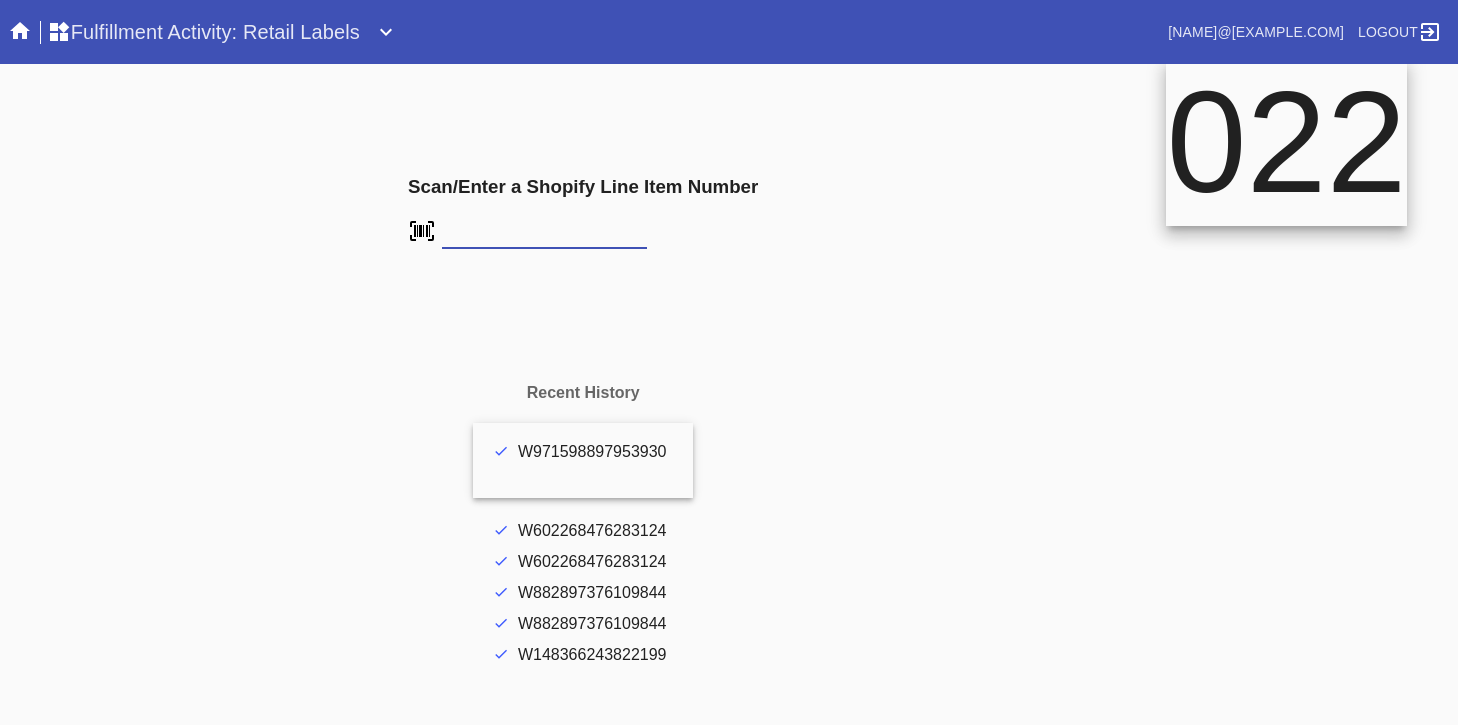 click at bounding box center (0, 0) 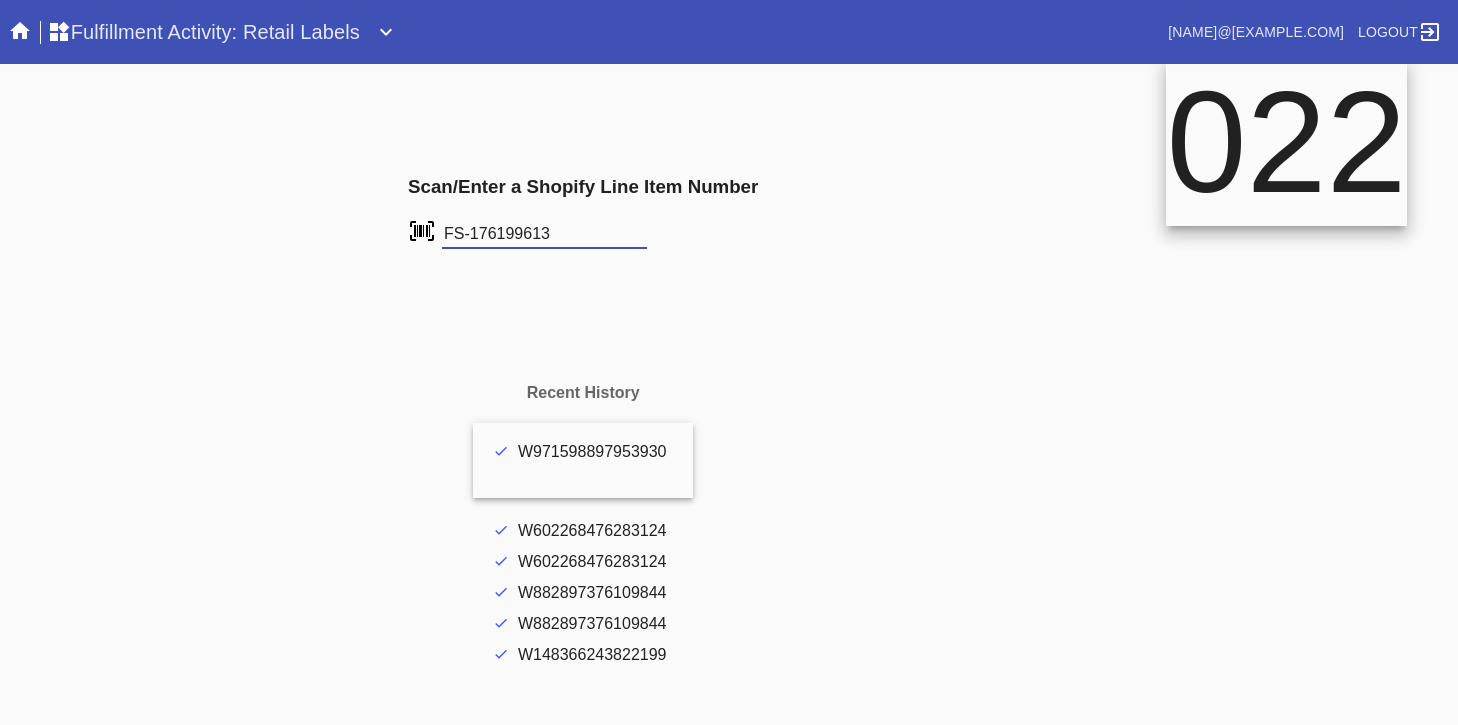 type on "FS-176199613" 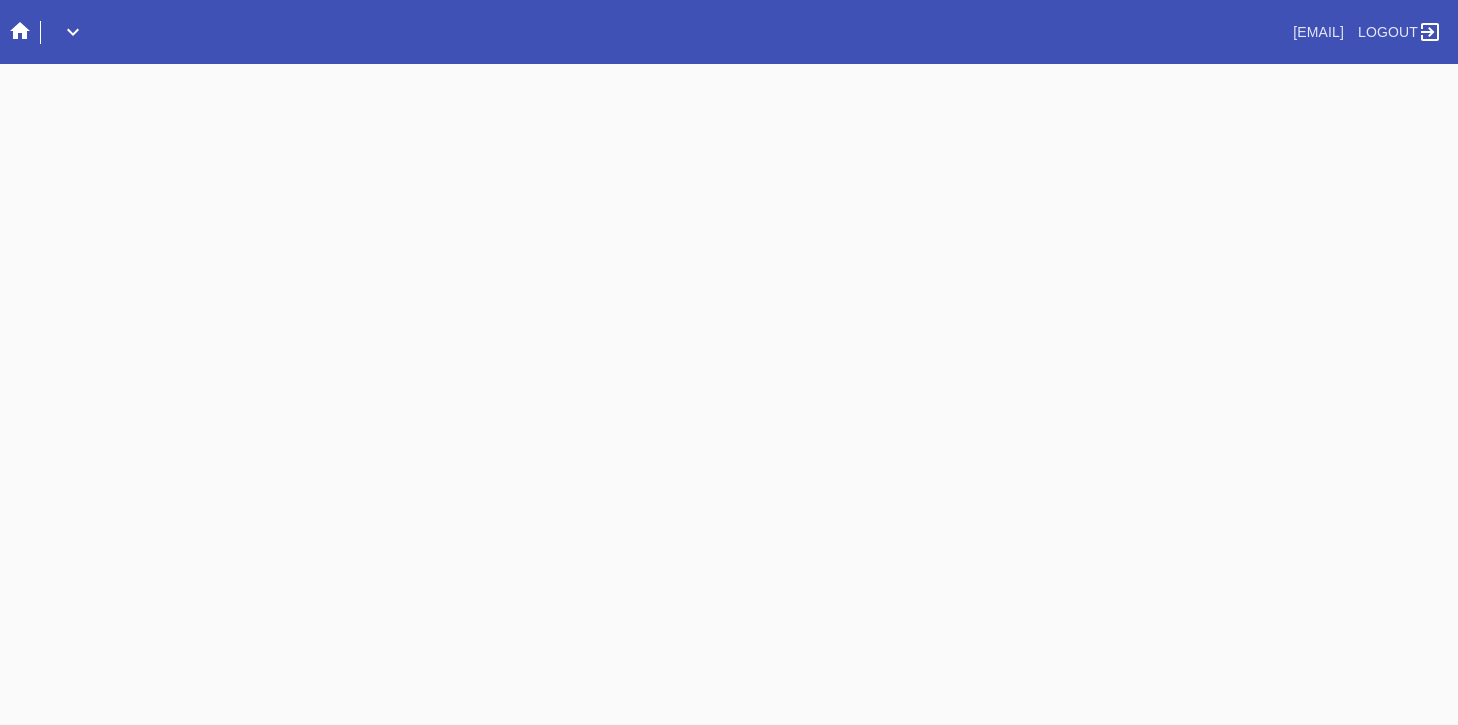 scroll, scrollTop: 0, scrollLeft: 0, axis: both 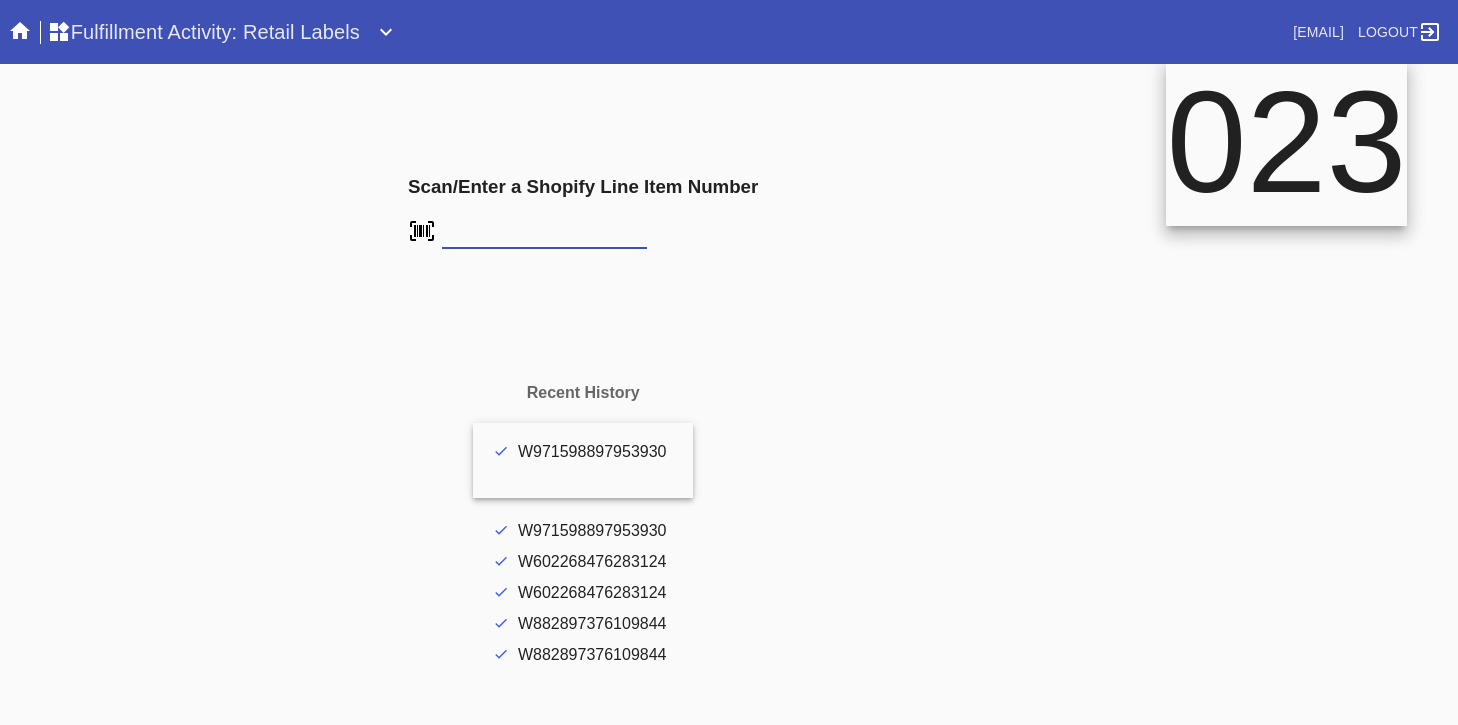 click at bounding box center (0, 0) 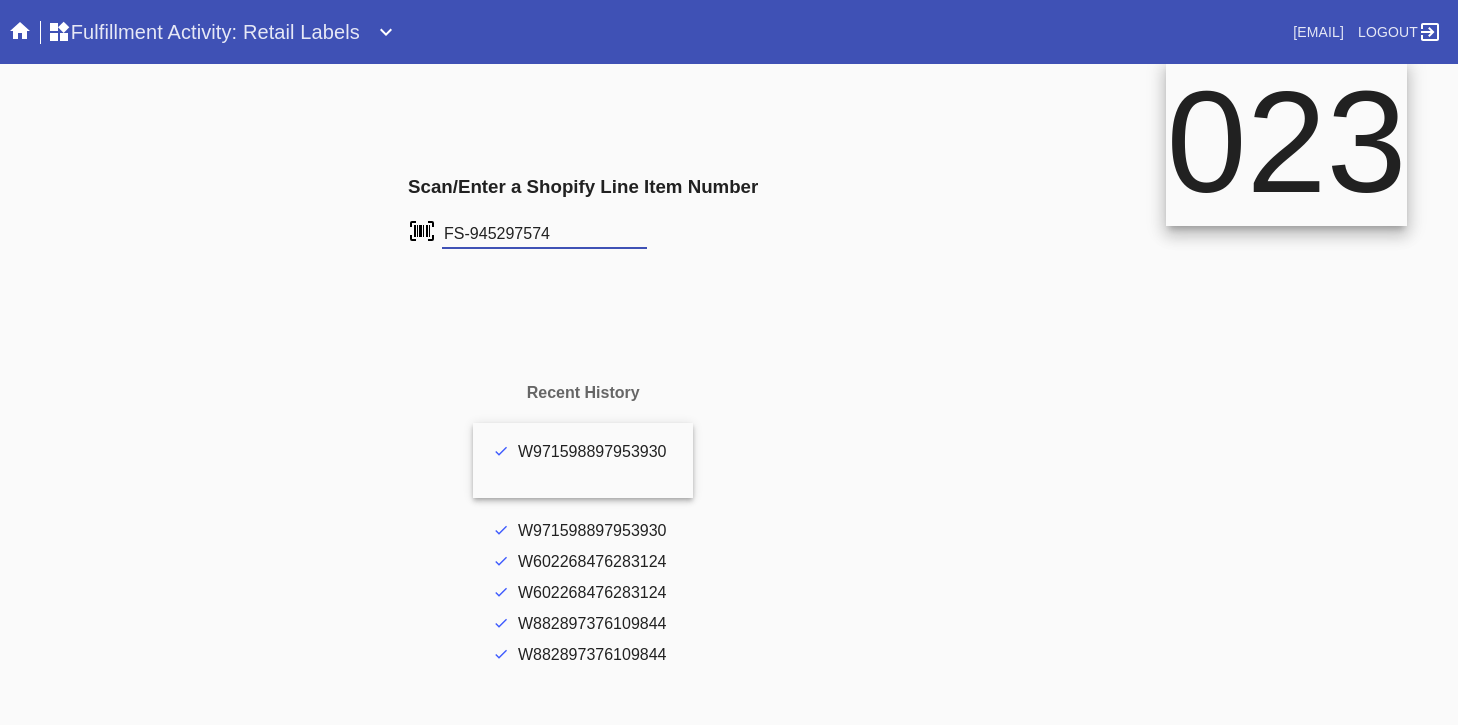 type on "FS-945297574" 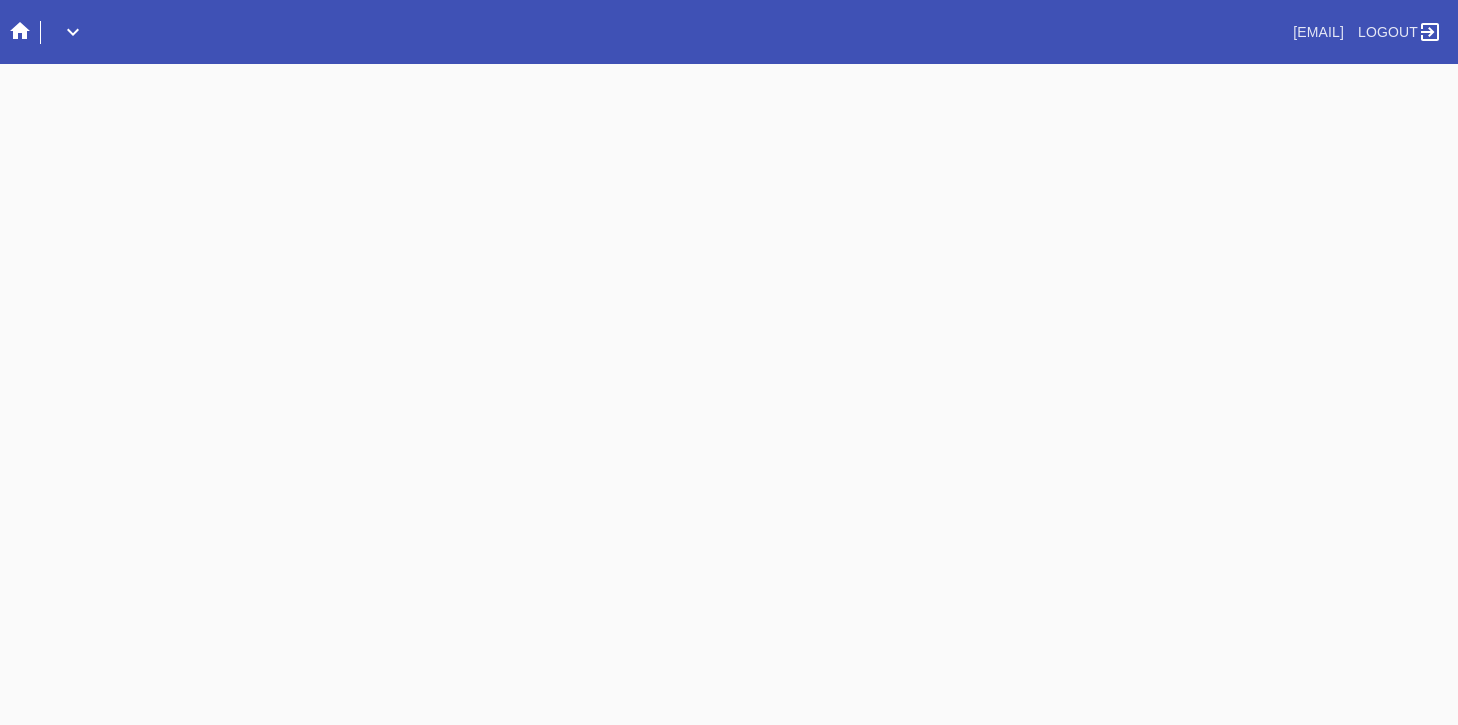scroll, scrollTop: 0, scrollLeft: 0, axis: both 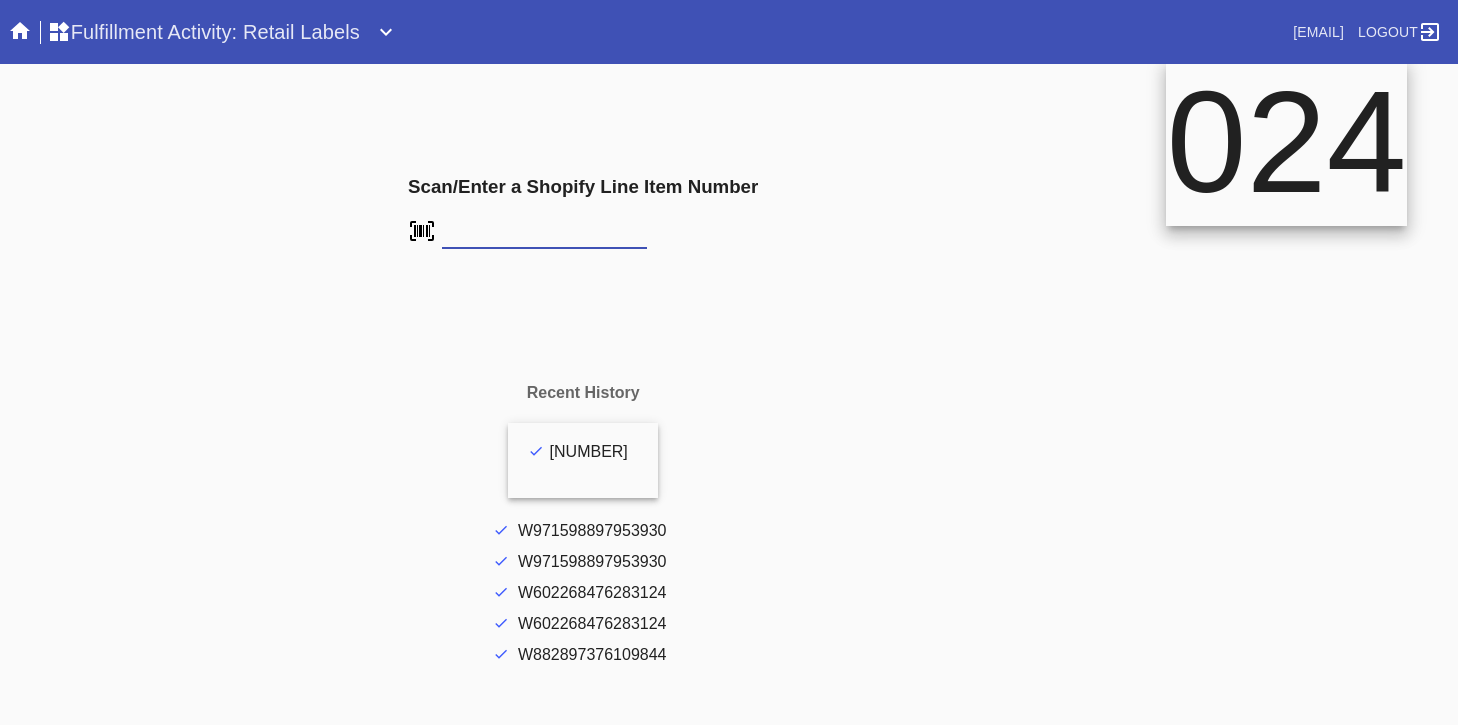 click at bounding box center [0, 0] 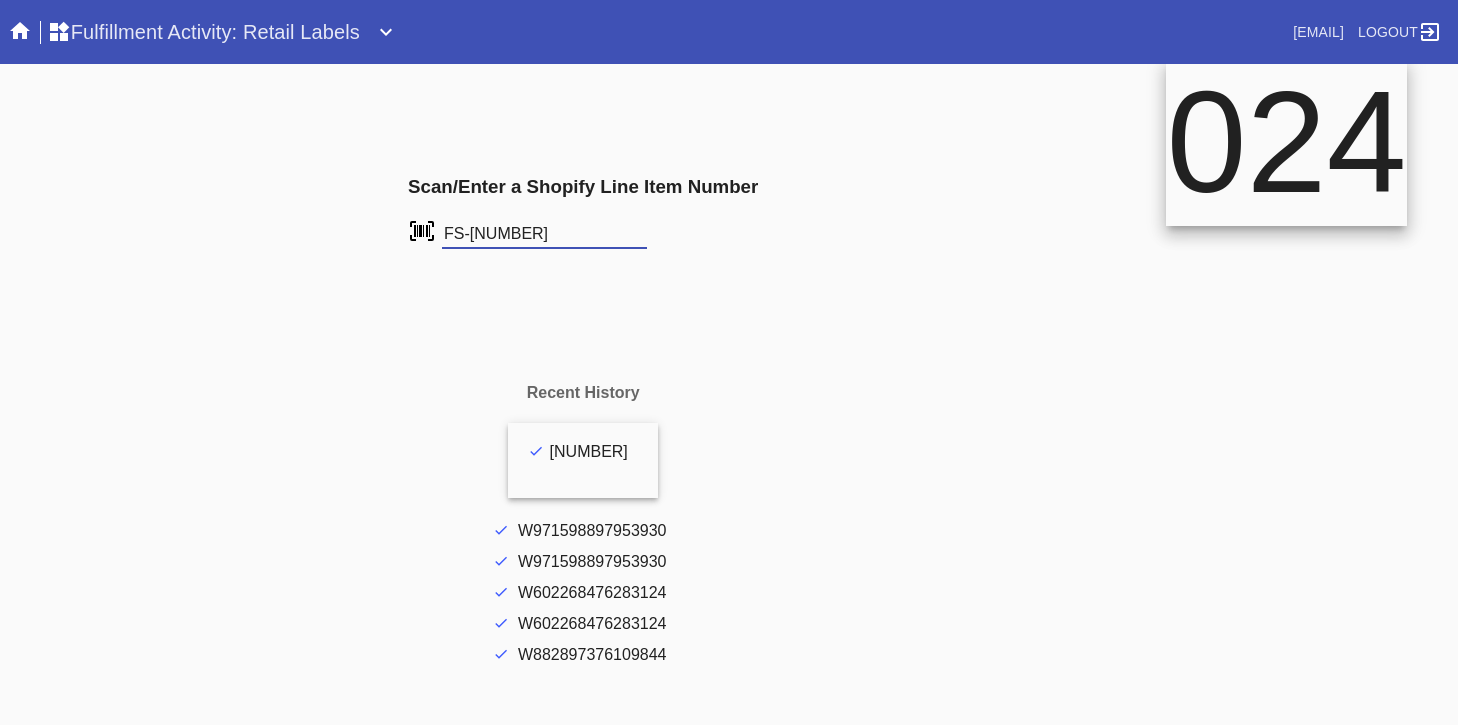type on "FS-[NUMBER]" 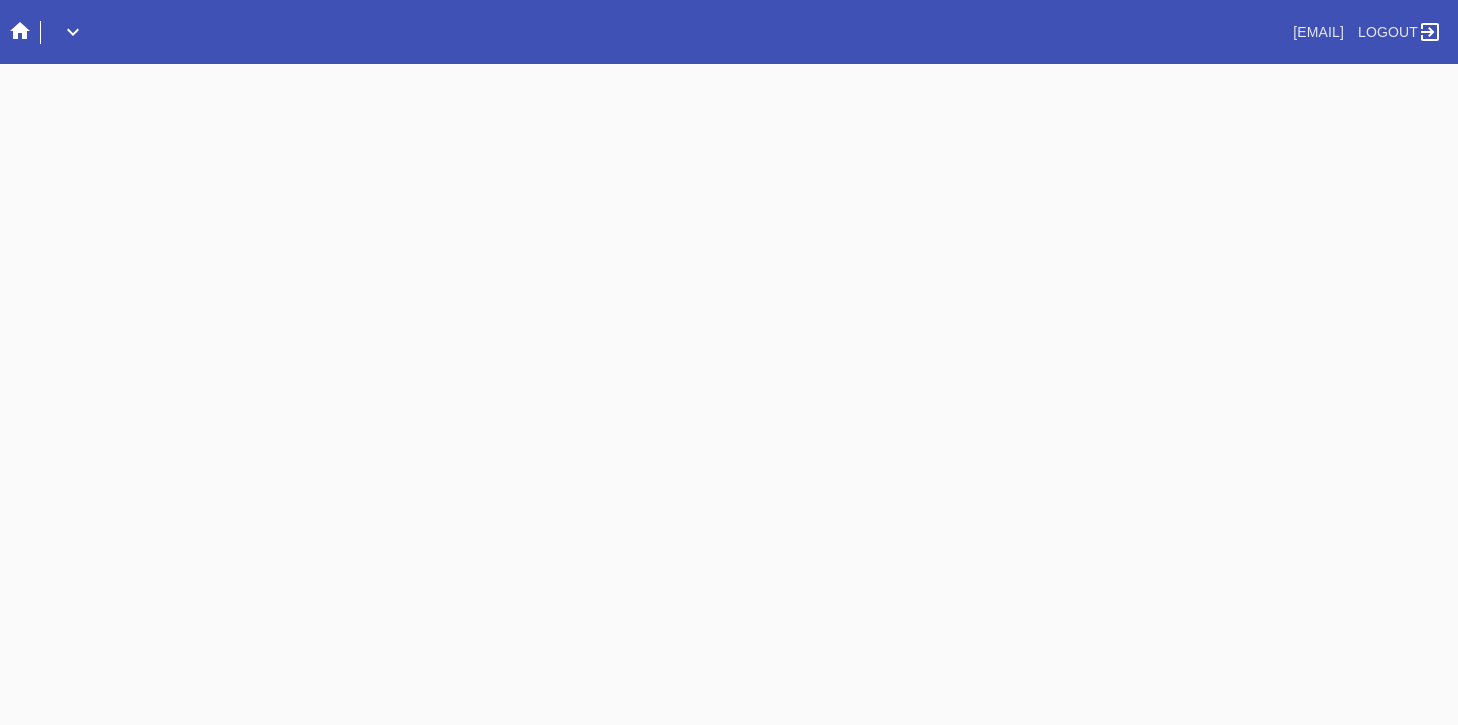 scroll, scrollTop: 0, scrollLeft: 0, axis: both 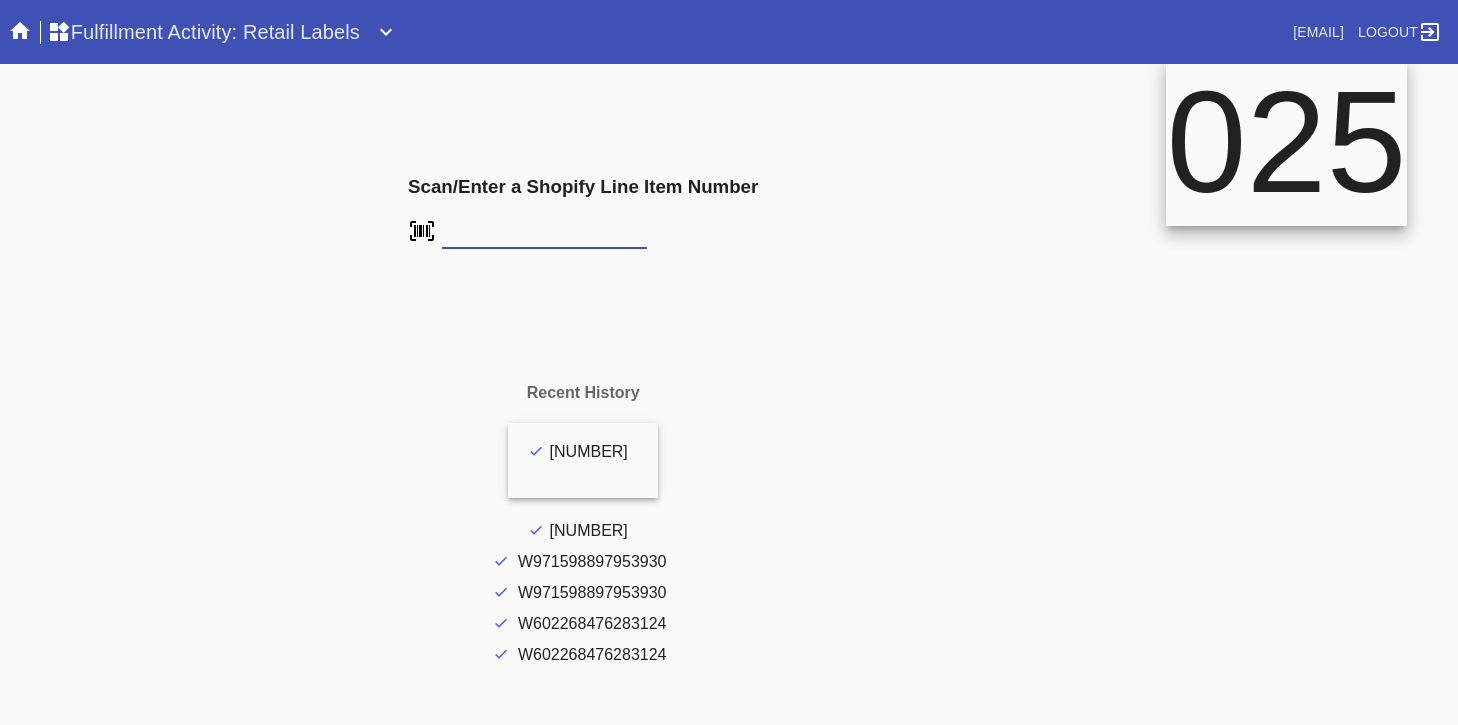 click at bounding box center (0, 0) 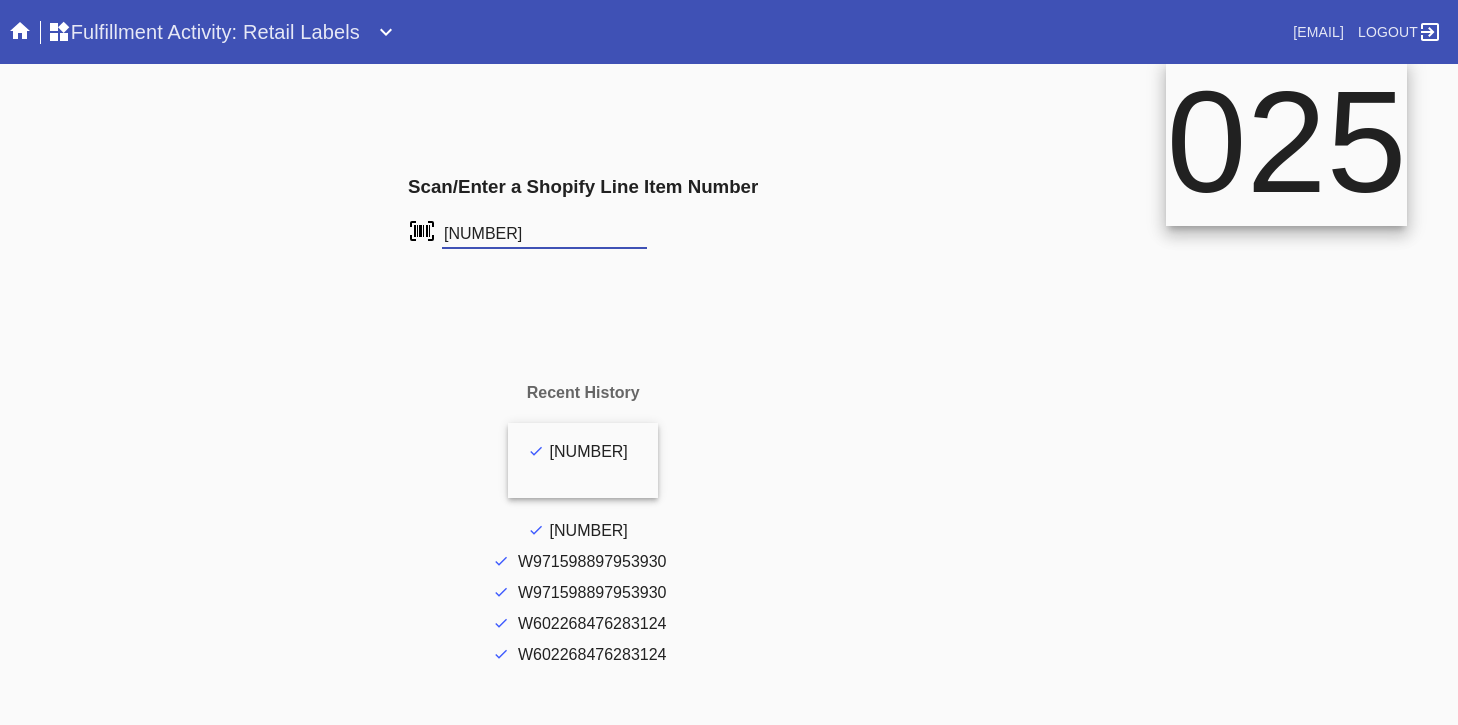 type on "FS-561223521" 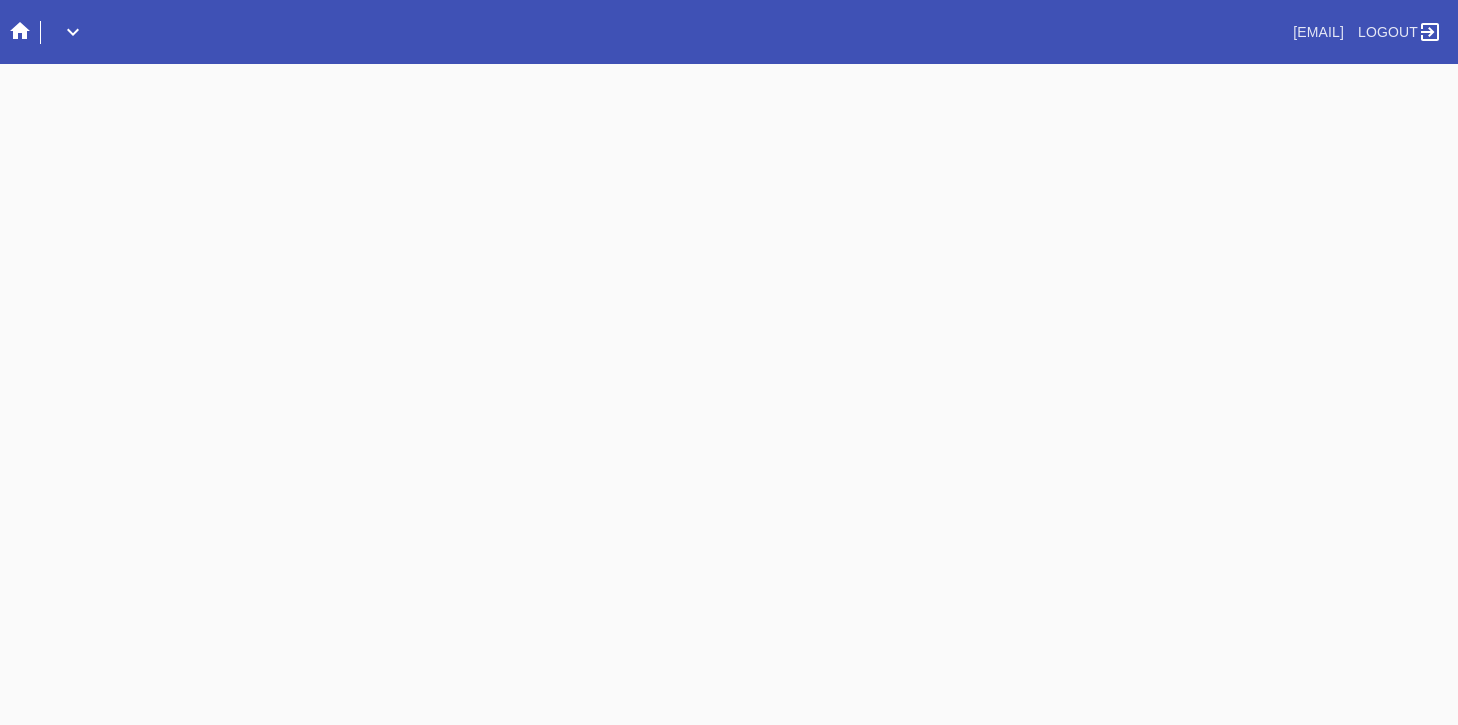 scroll, scrollTop: 0, scrollLeft: 0, axis: both 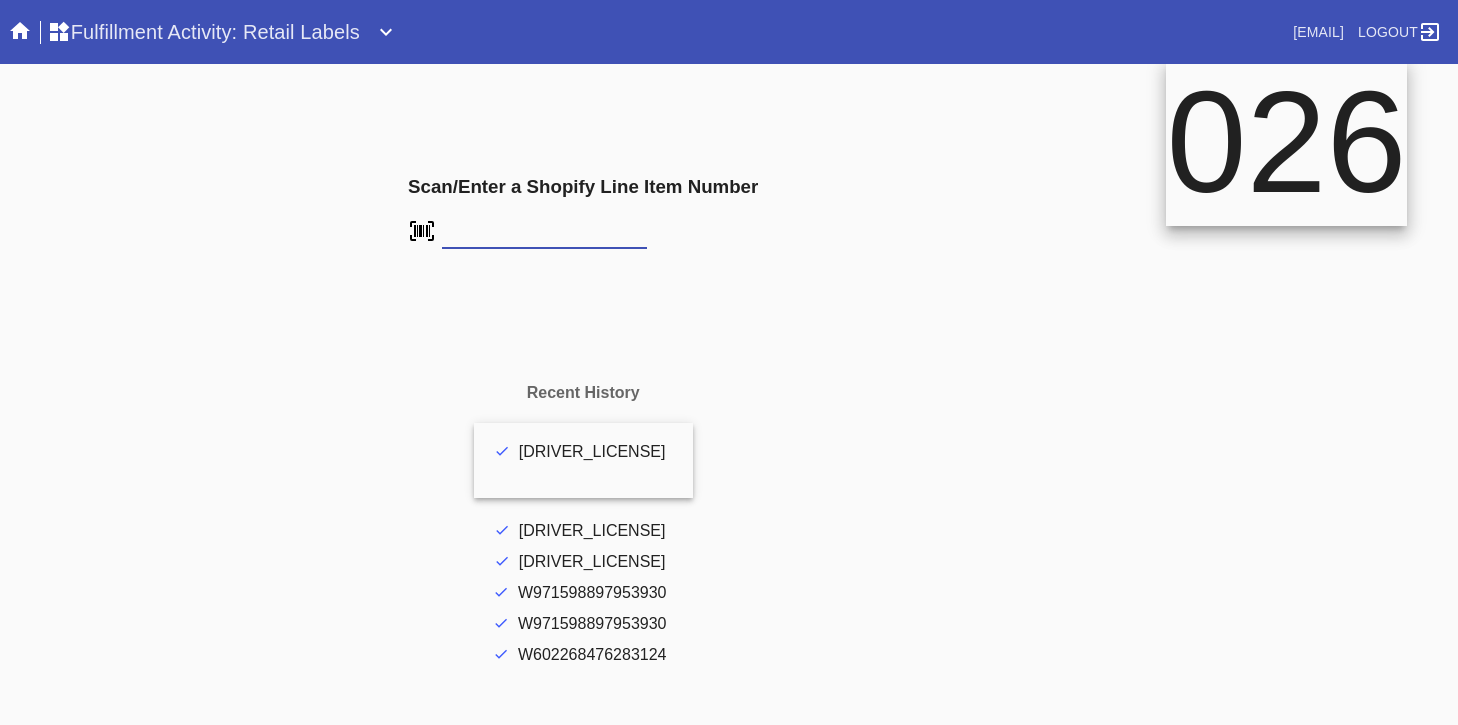 click at bounding box center [0, 0] 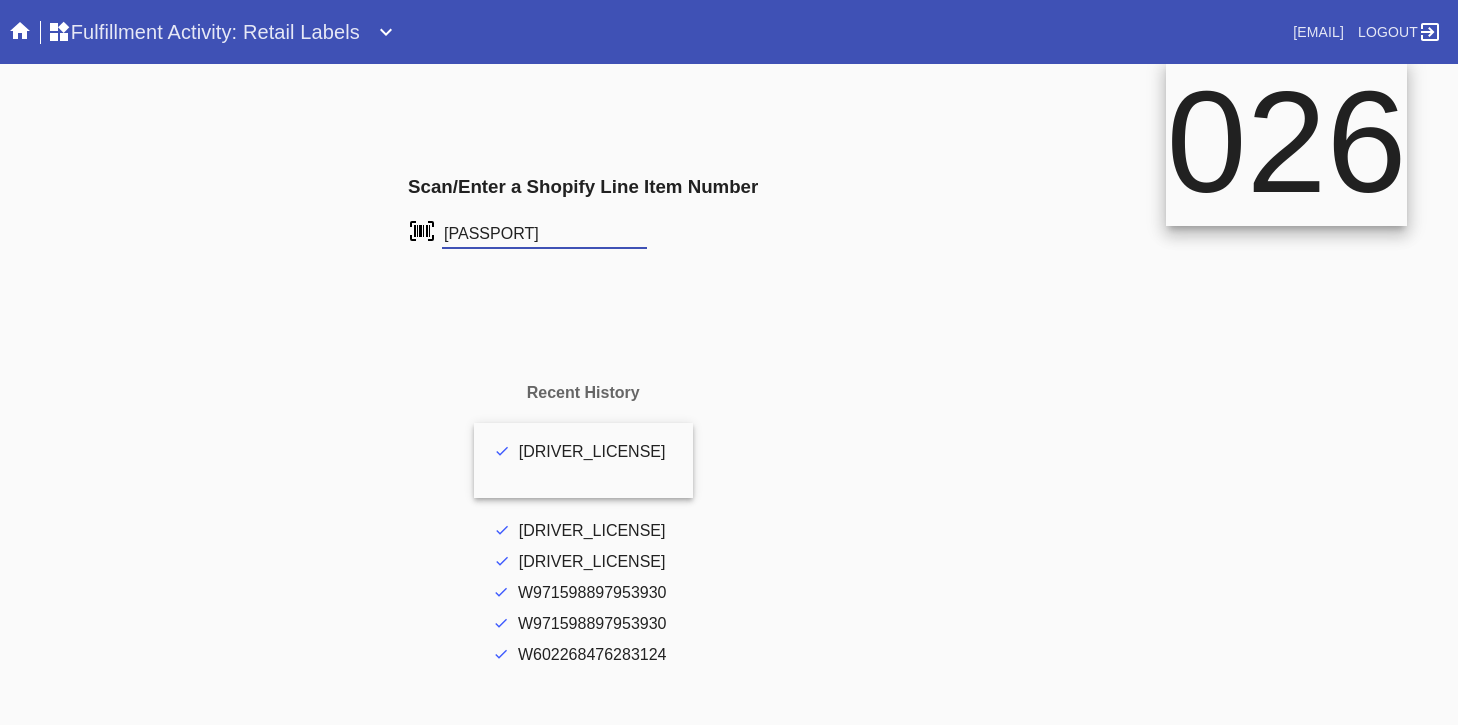 type on "FS-561223521" 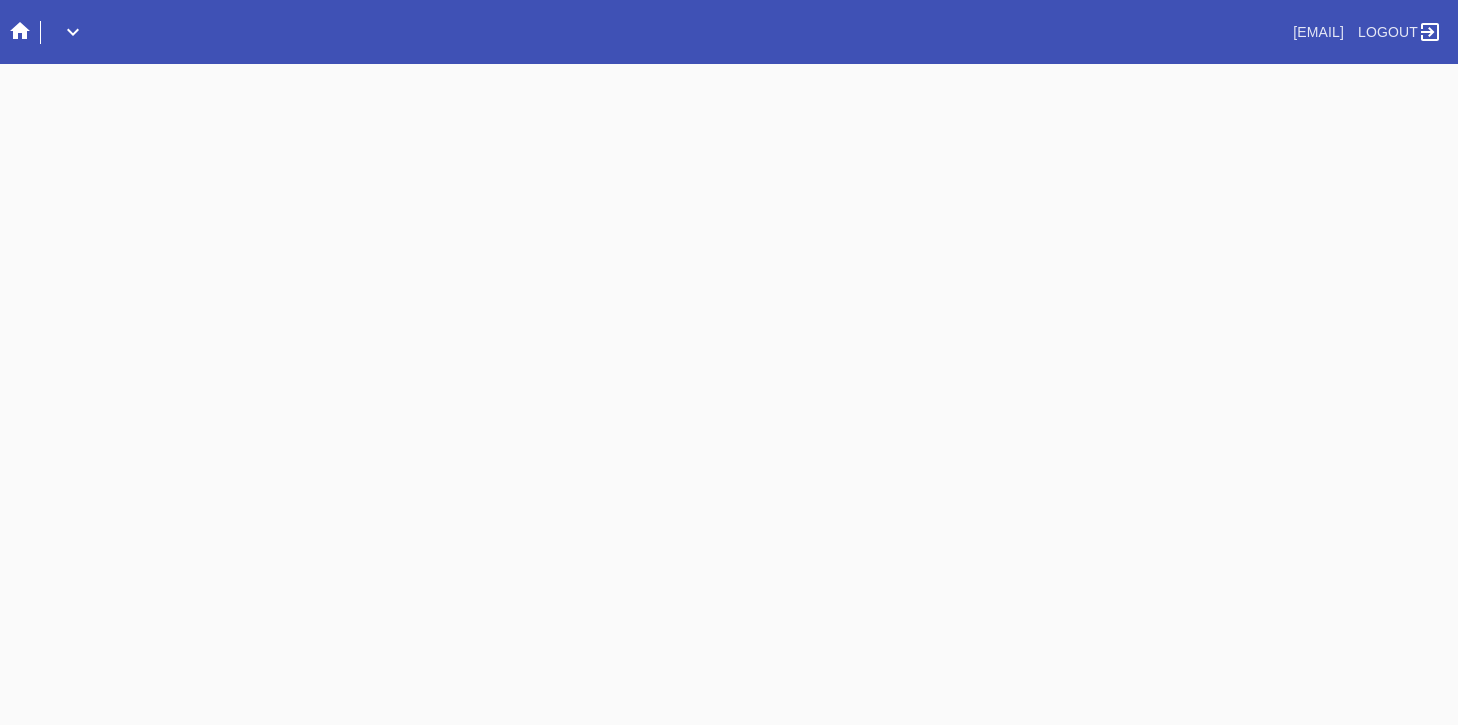 scroll, scrollTop: 0, scrollLeft: 0, axis: both 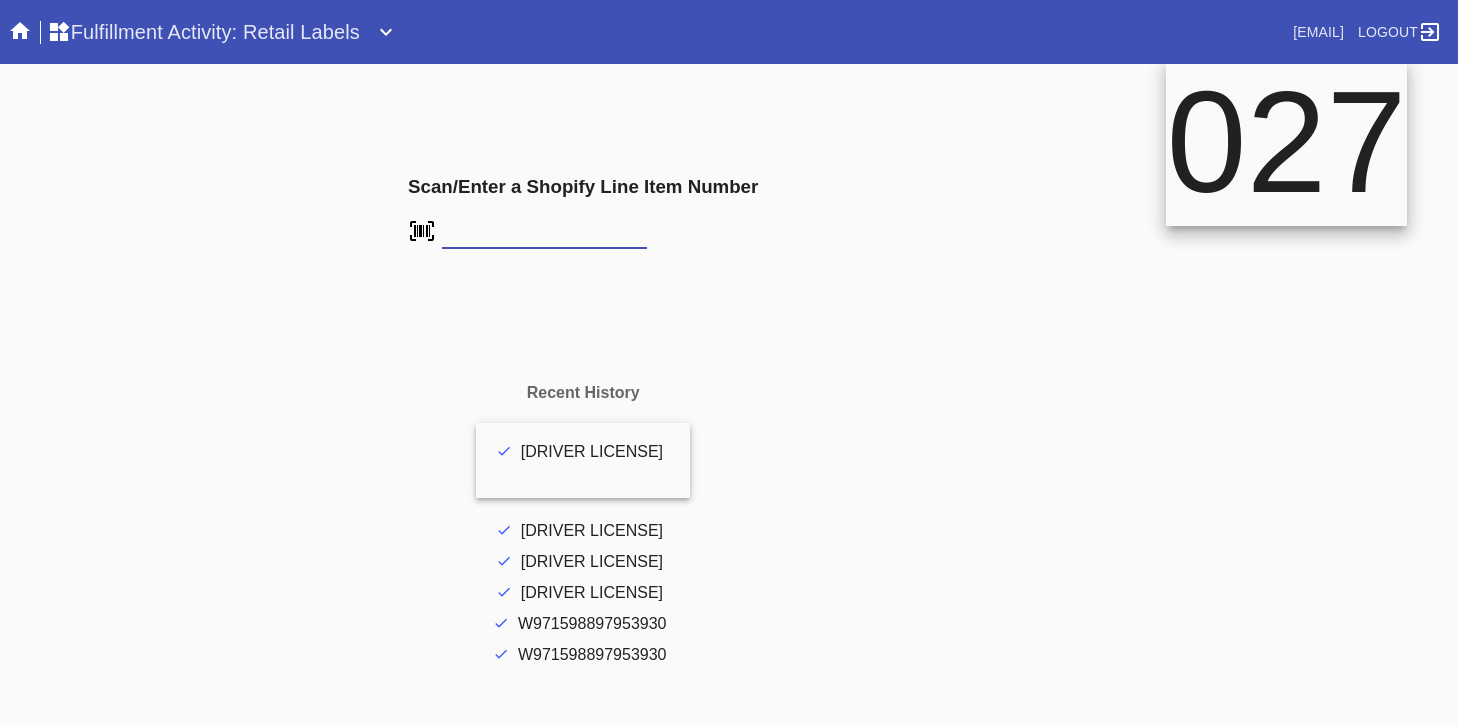 click at bounding box center [0, 0] 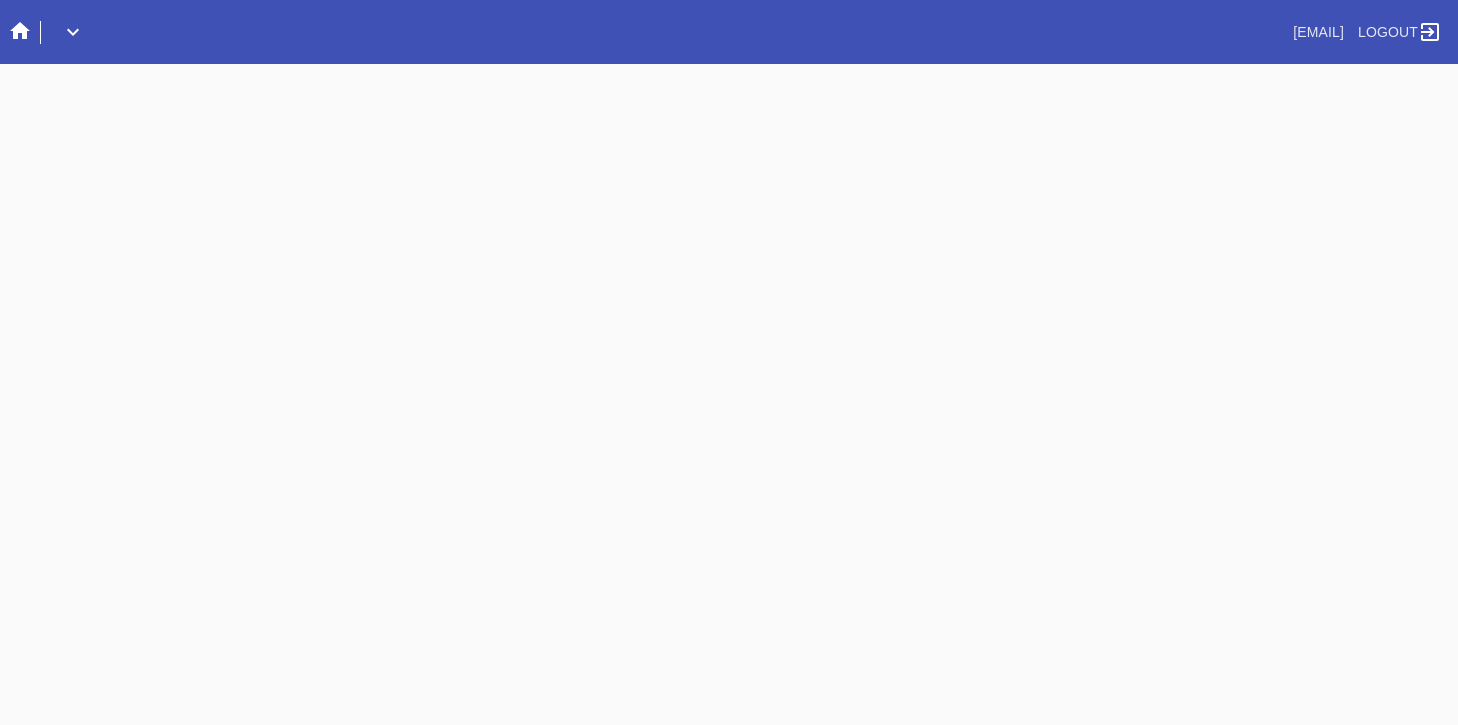 scroll, scrollTop: 0, scrollLeft: 0, axis: both 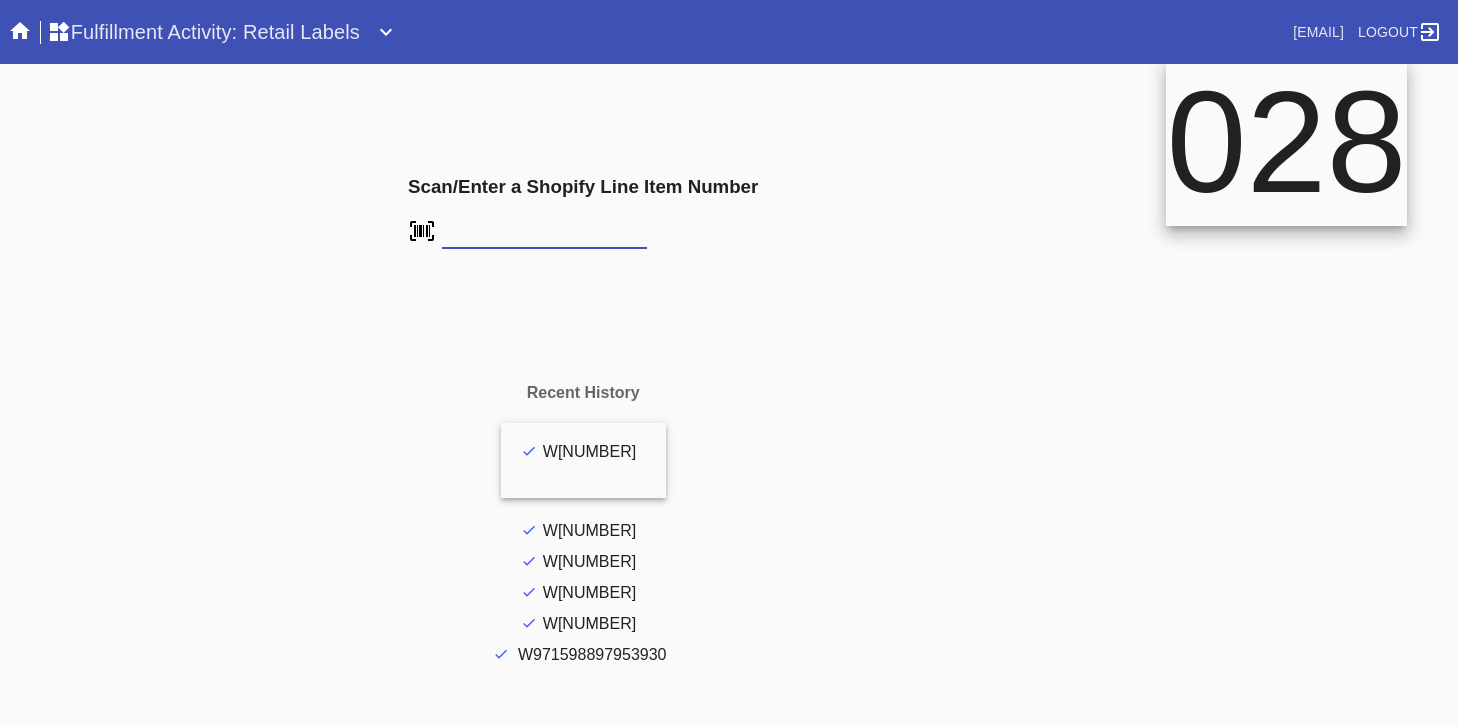 click at bounding box center [0, 0] 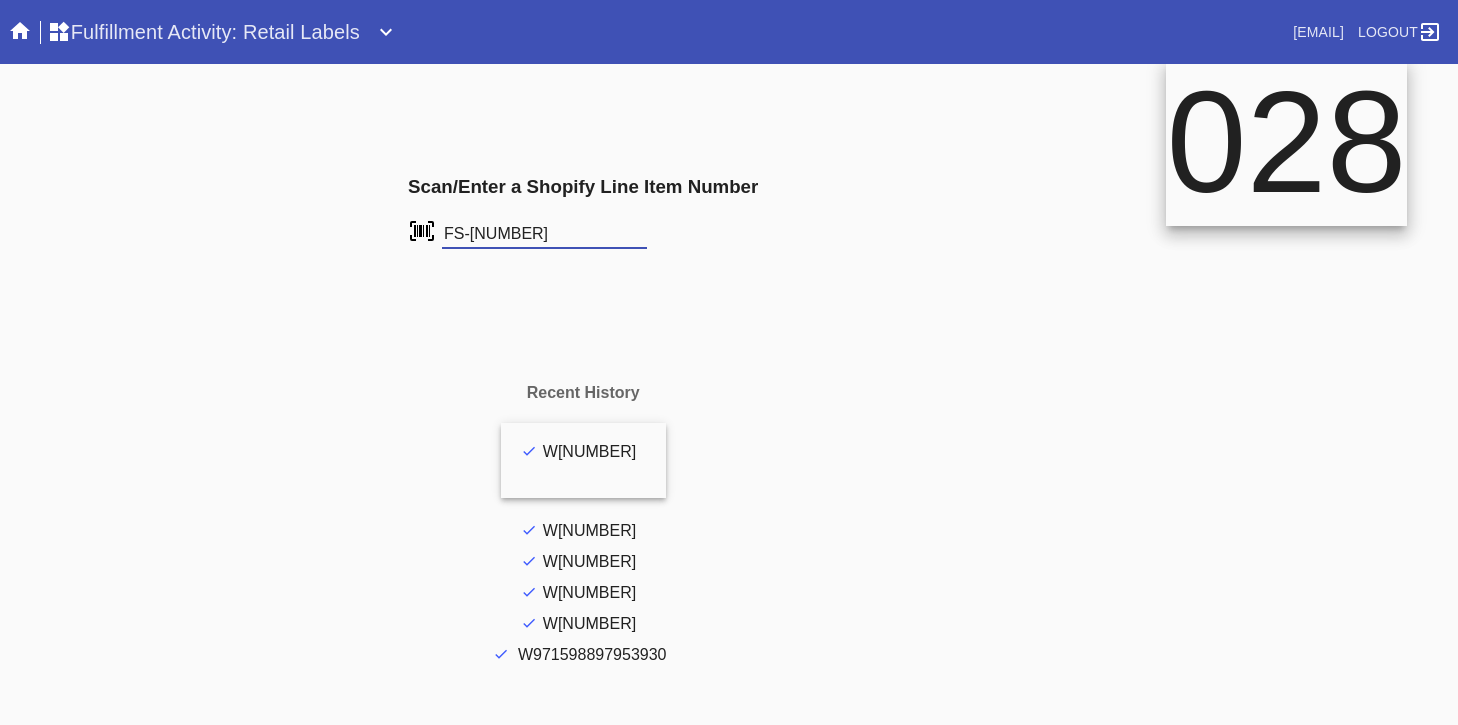 type on "FS-[NUMBER]" 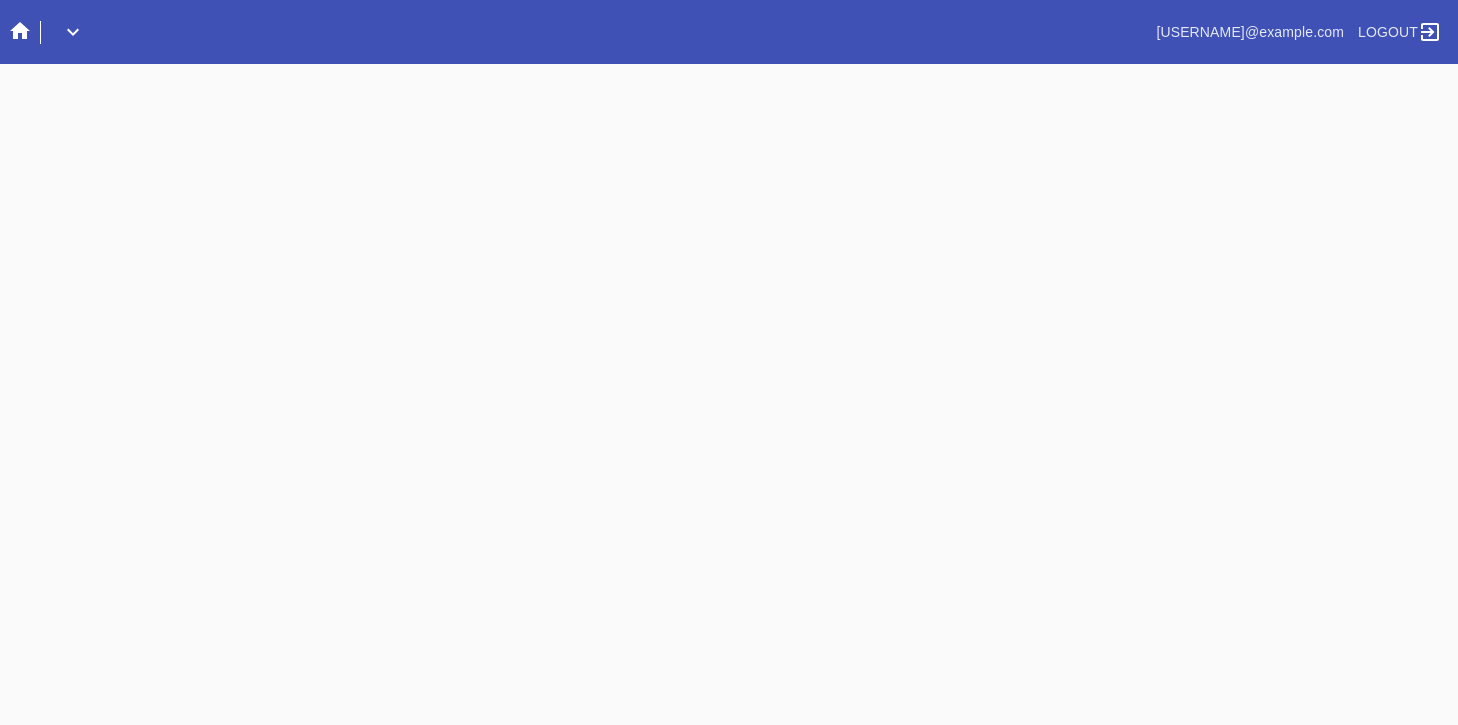 scroll, scrollTop: 0, scrollLeft: 0, axis: both 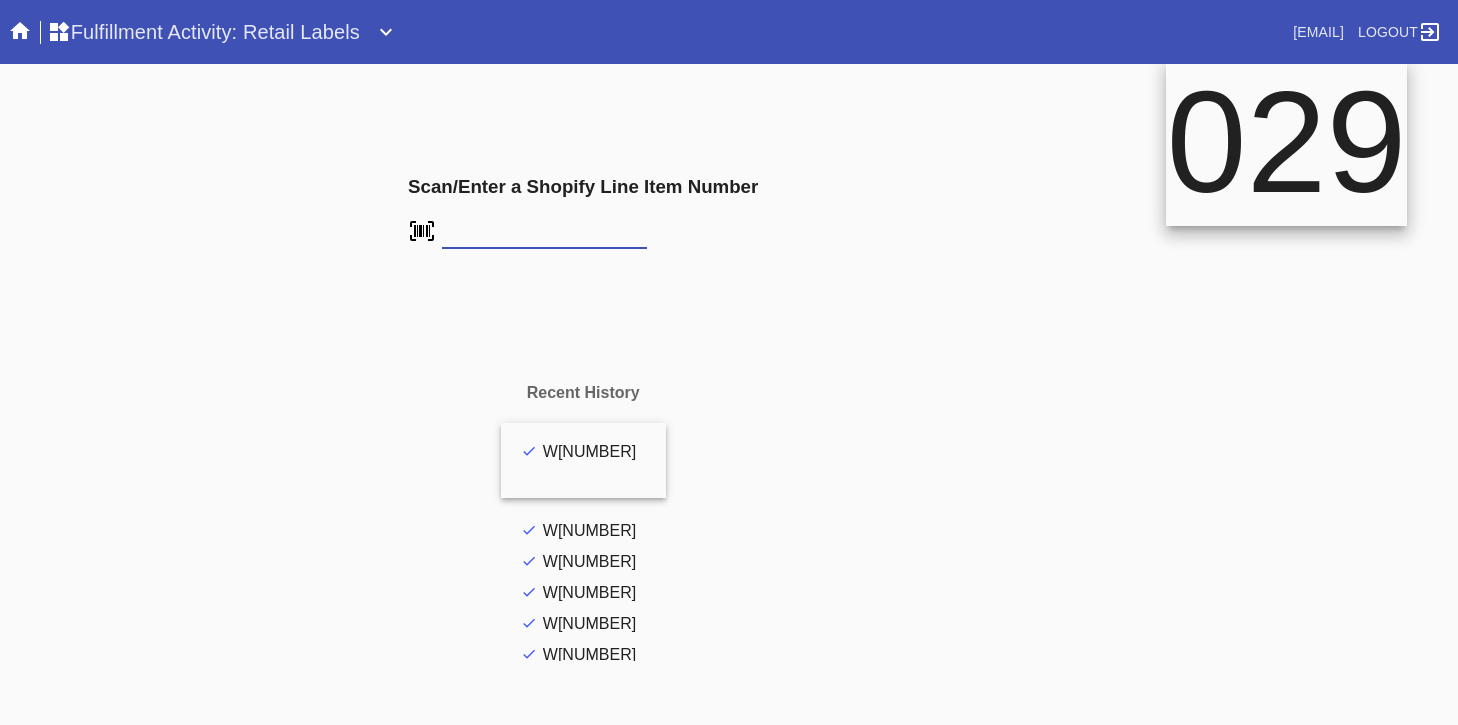 click at bounding box center [0, 0] 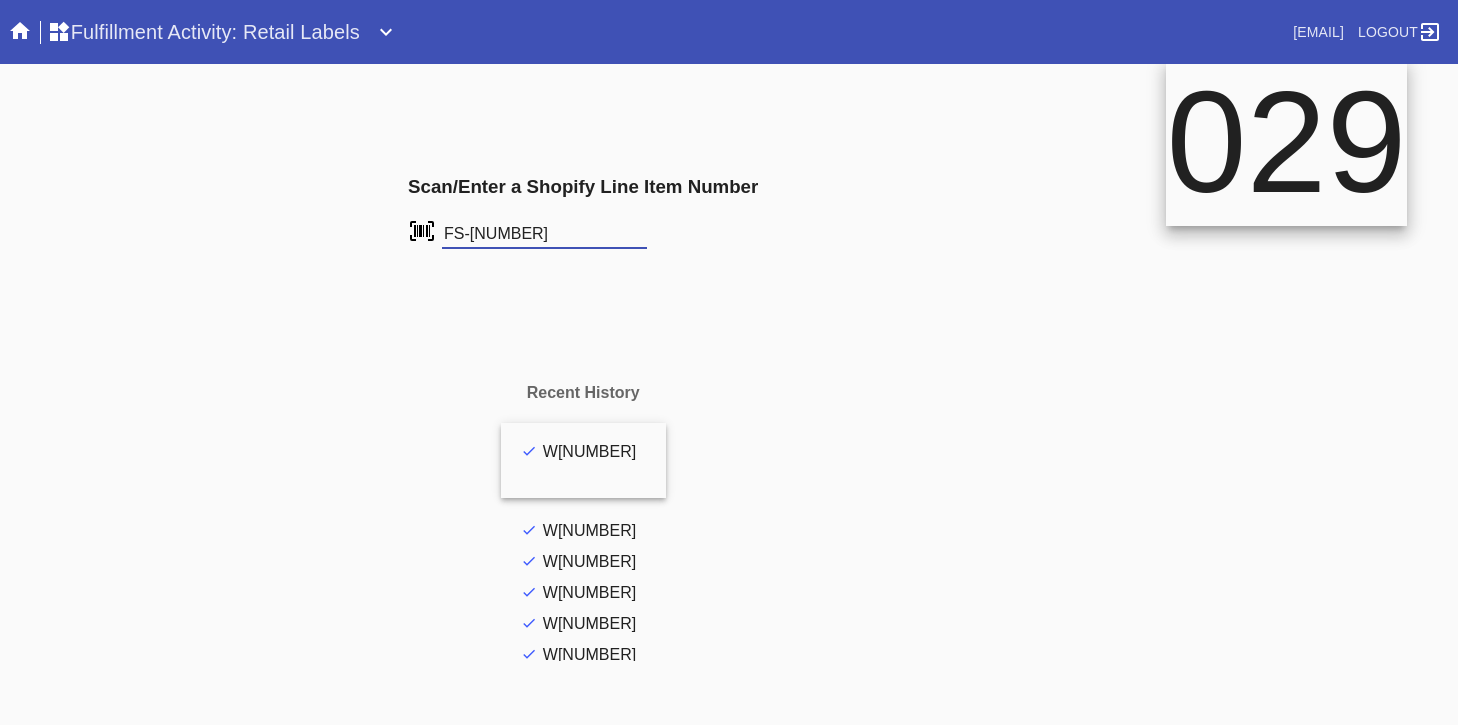 type on "FS-352938570" 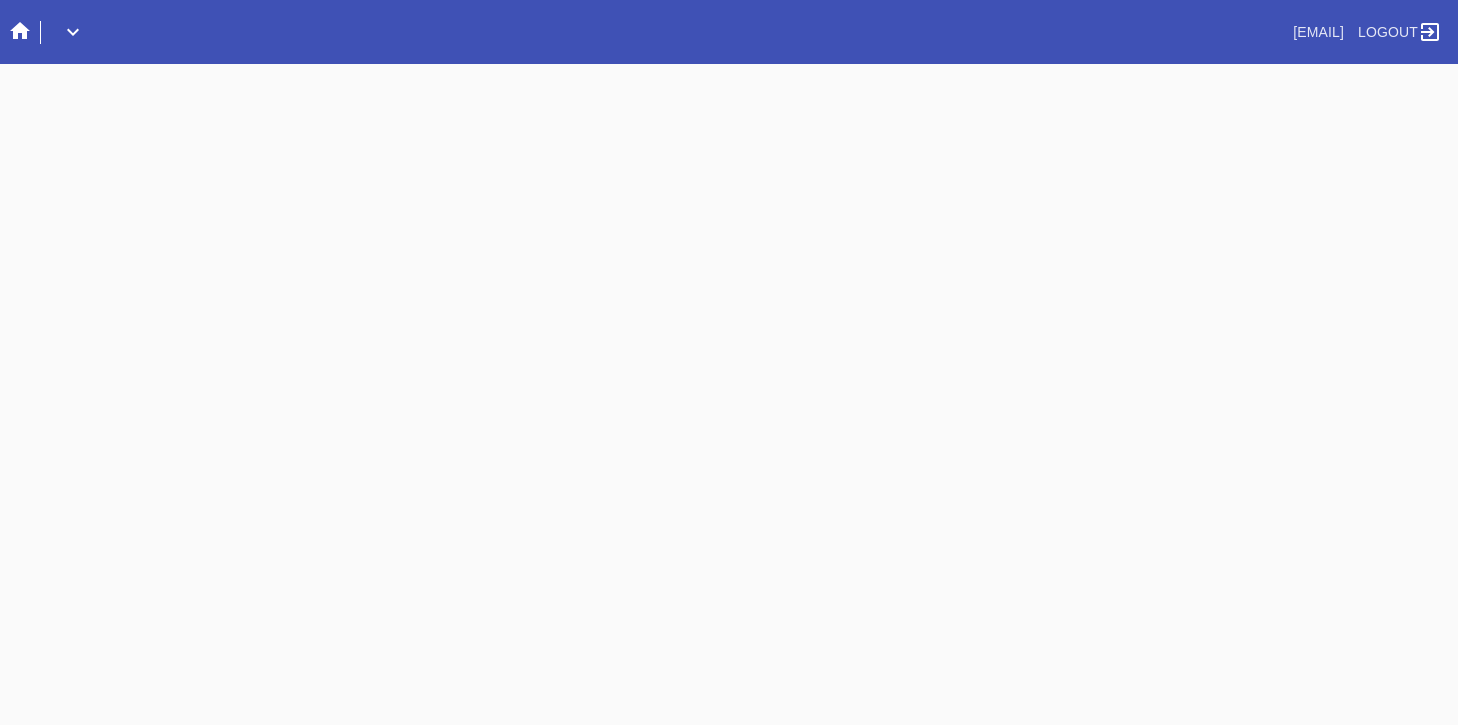 scroll, scrollTop: 0, scrollLeft: 0, axis: both 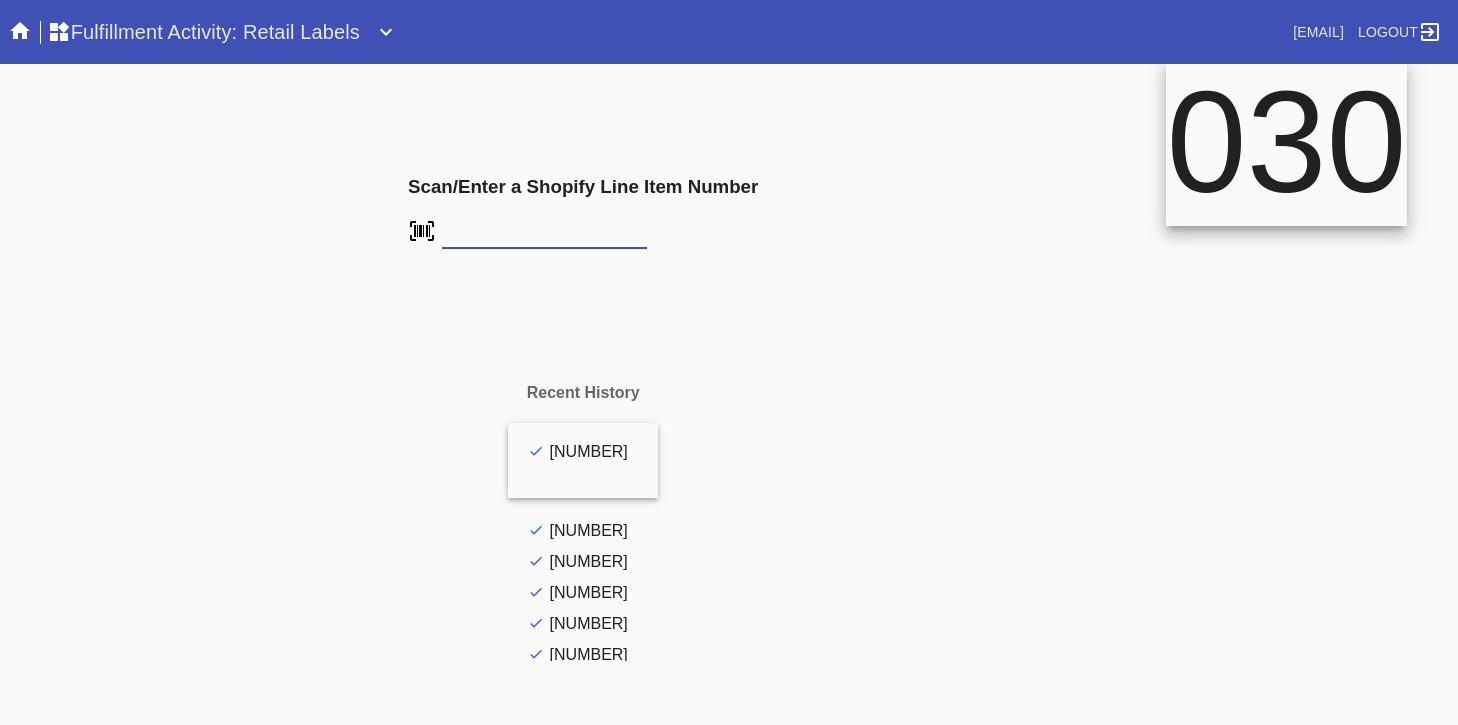 click at bounding box center [0, 0] 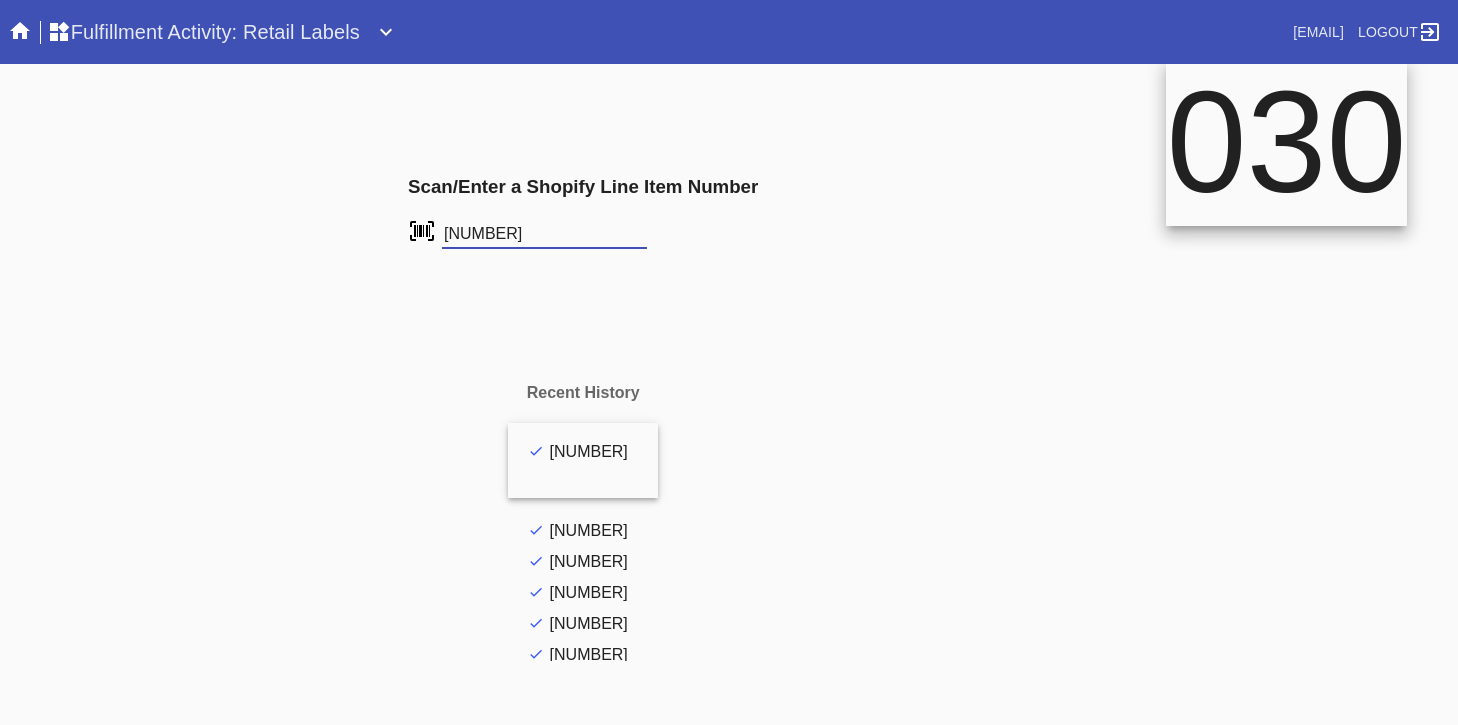 type on "[NUMBER]" 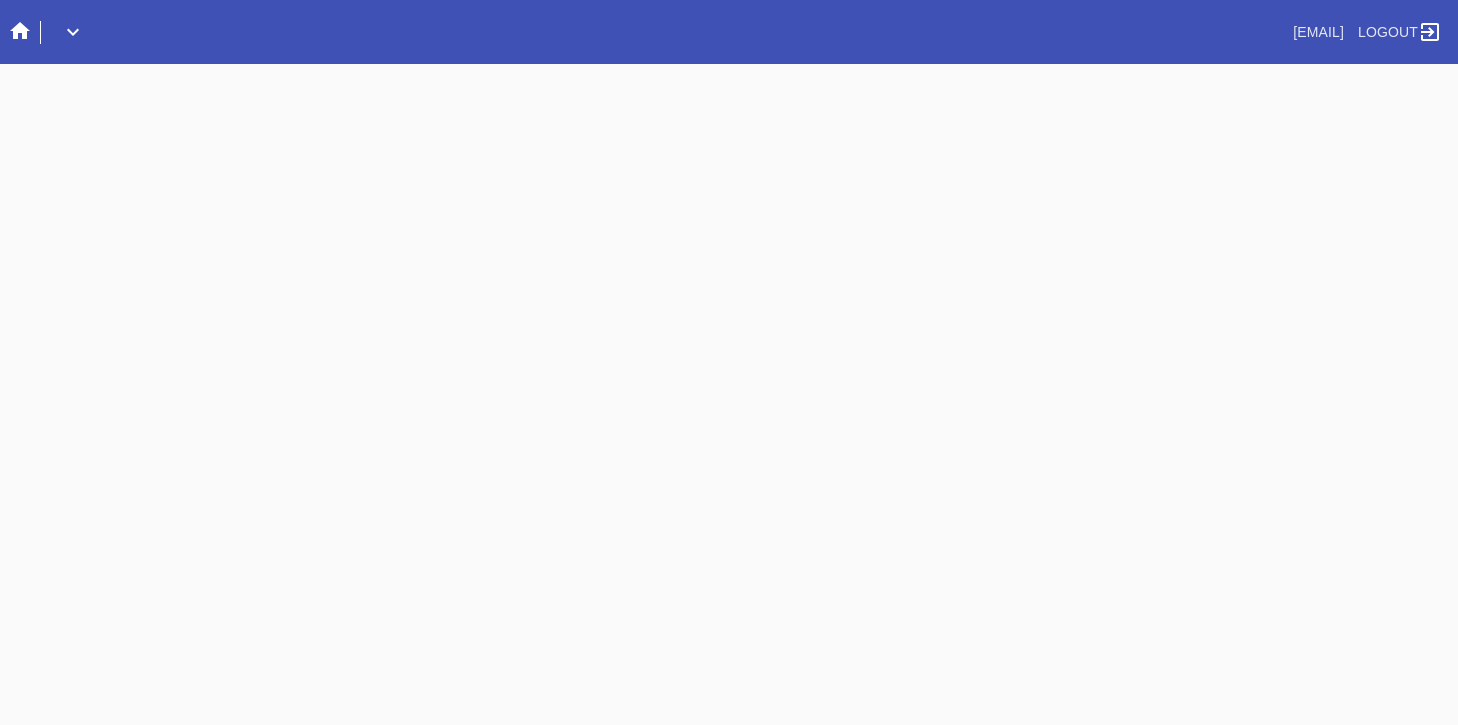 scroll, scrollTop: 0, scrollLeft: 0, axis: both 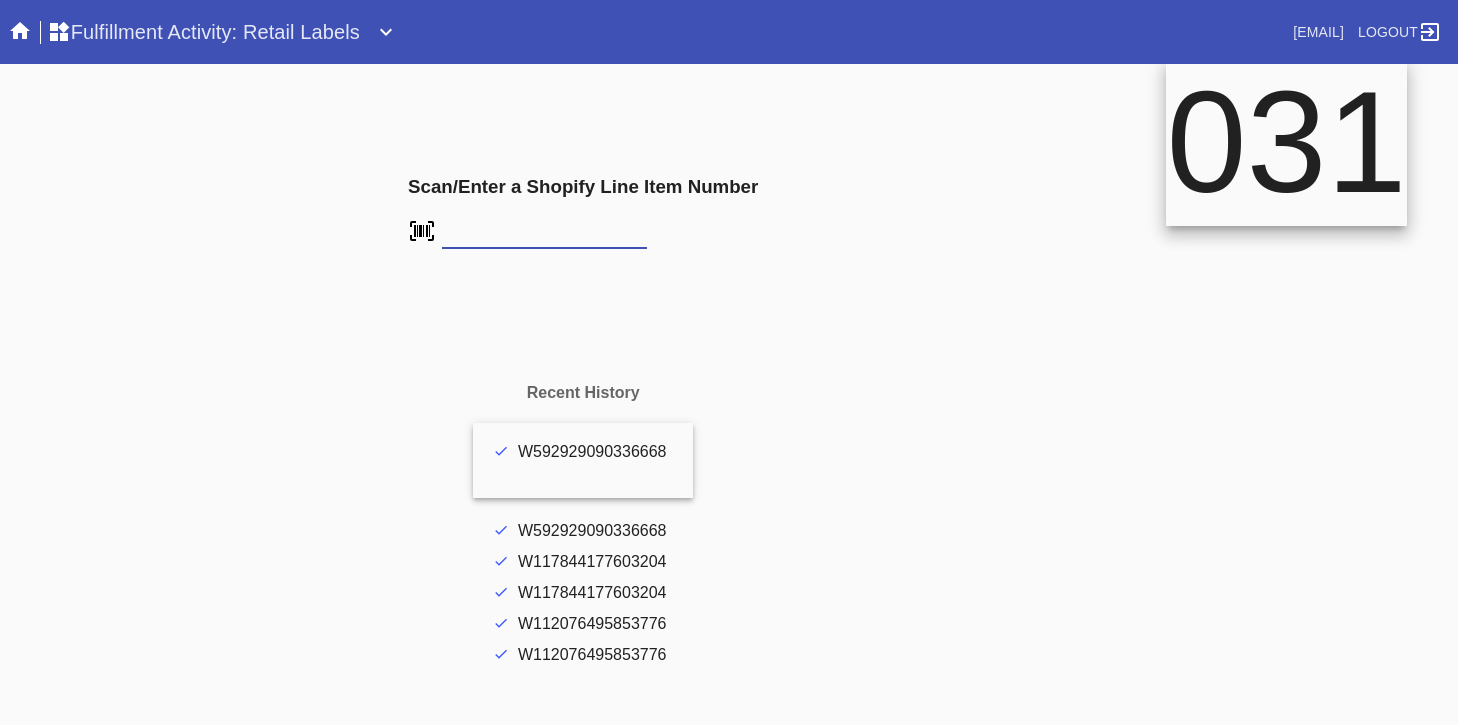 click at bounding box center (0, 0) 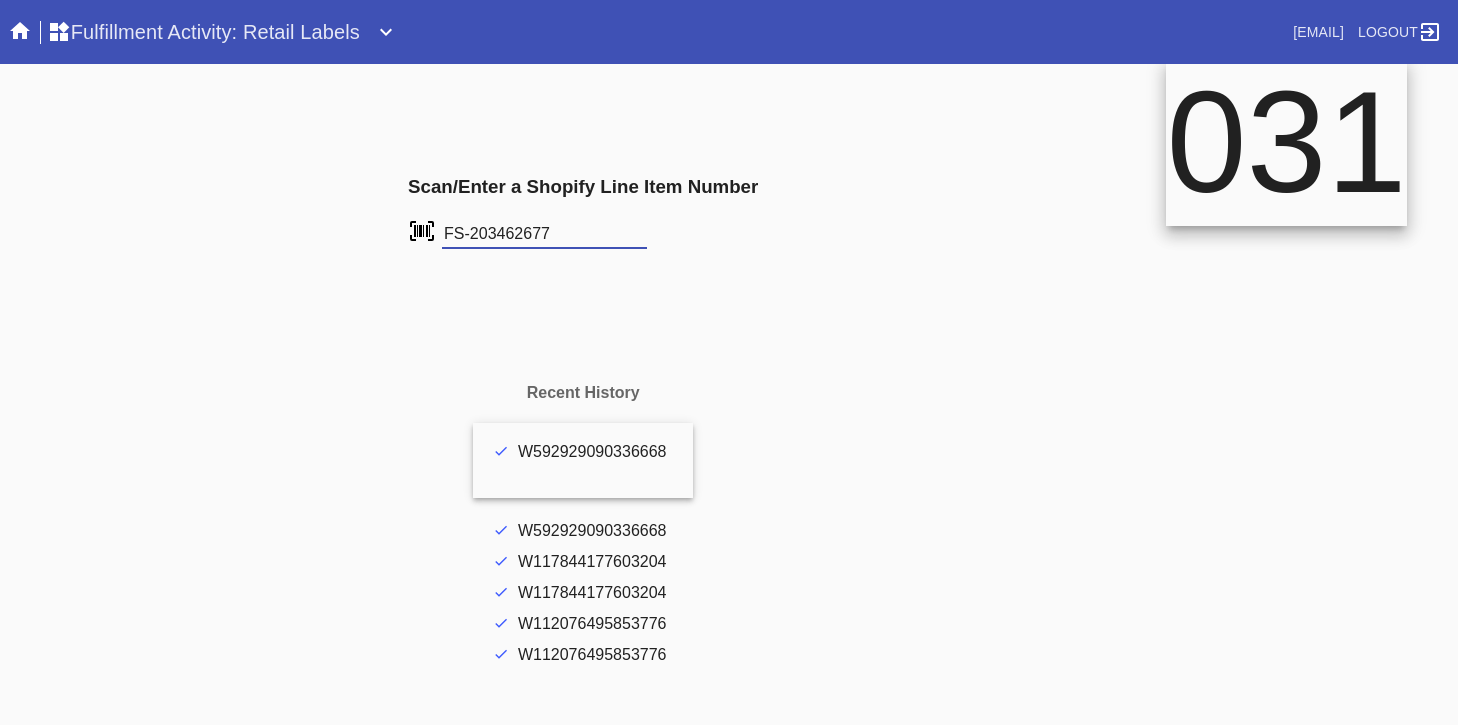 type on "FS-203462677" 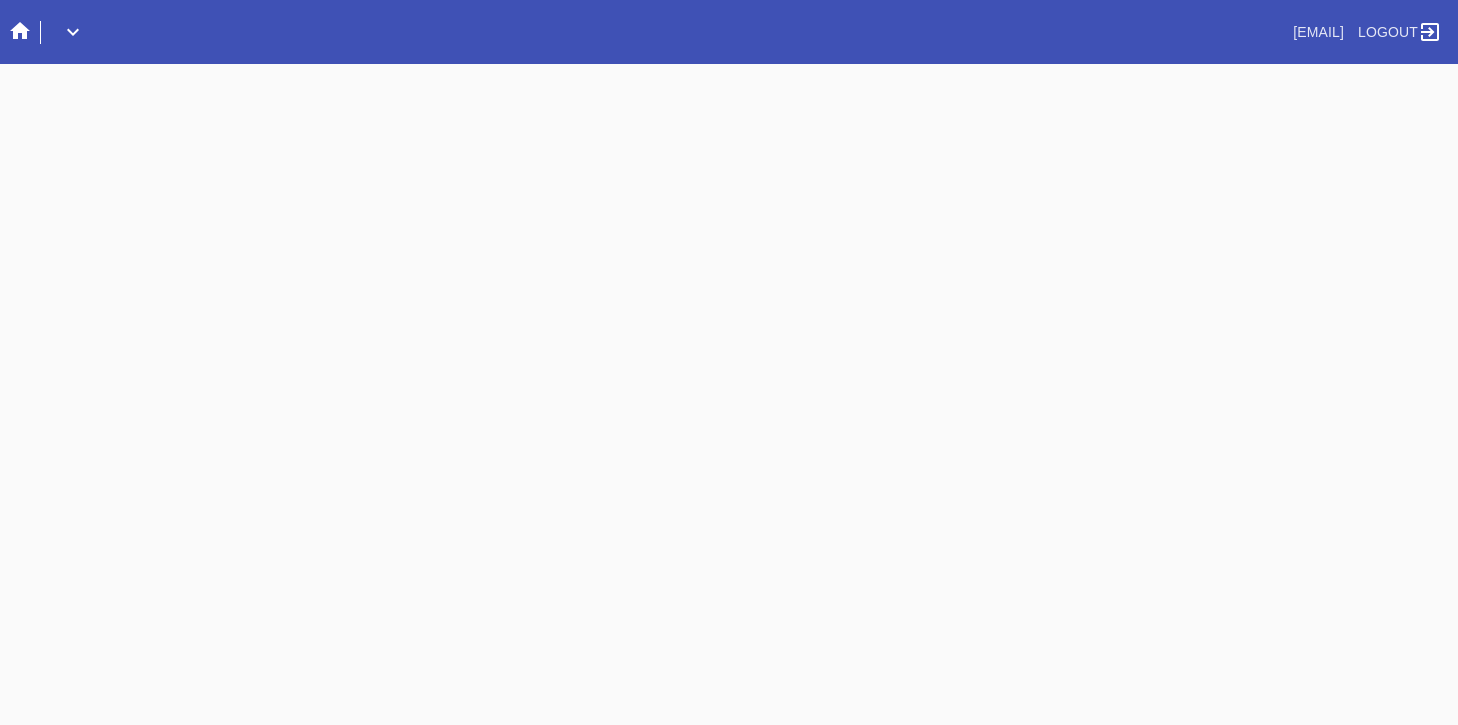 scroll, scrollTop: 0, scrollLeft: 0, axis: both 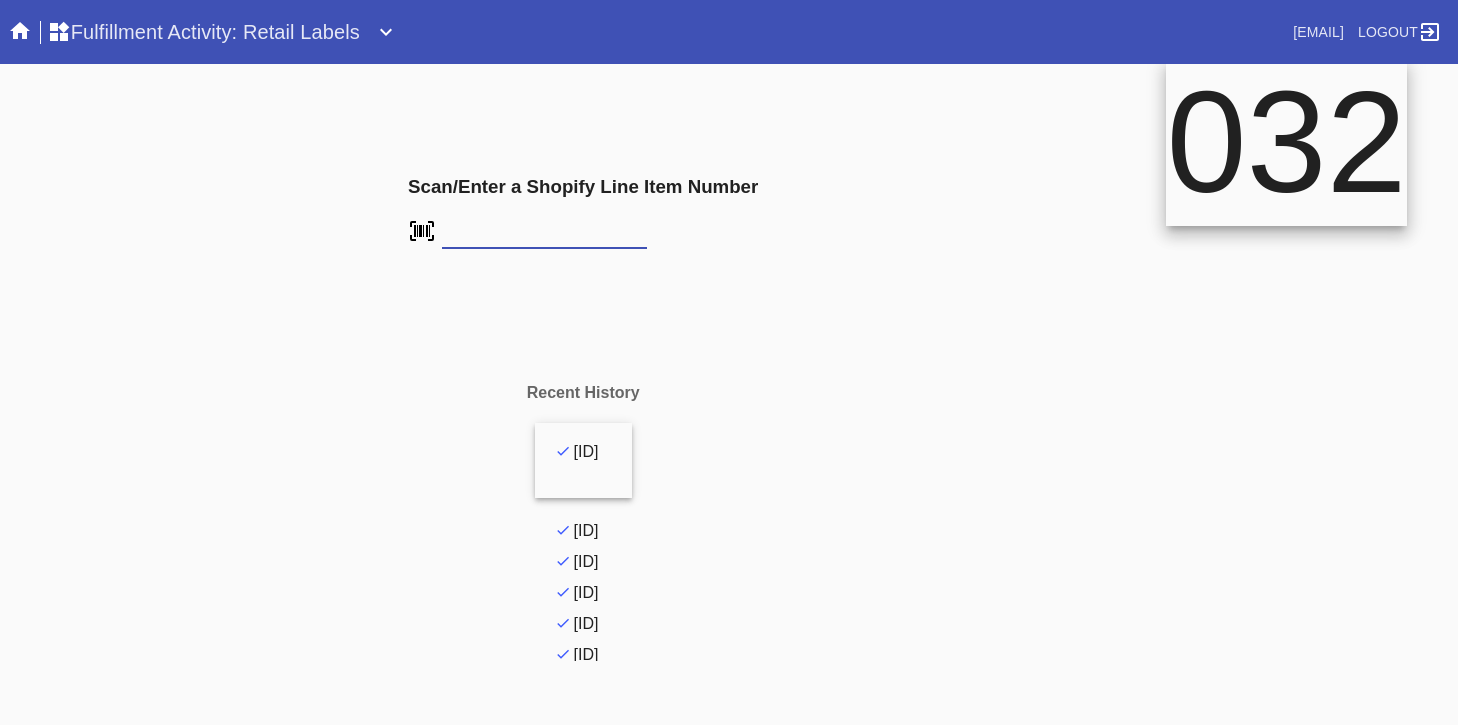 click at bounding box center (0, 0) 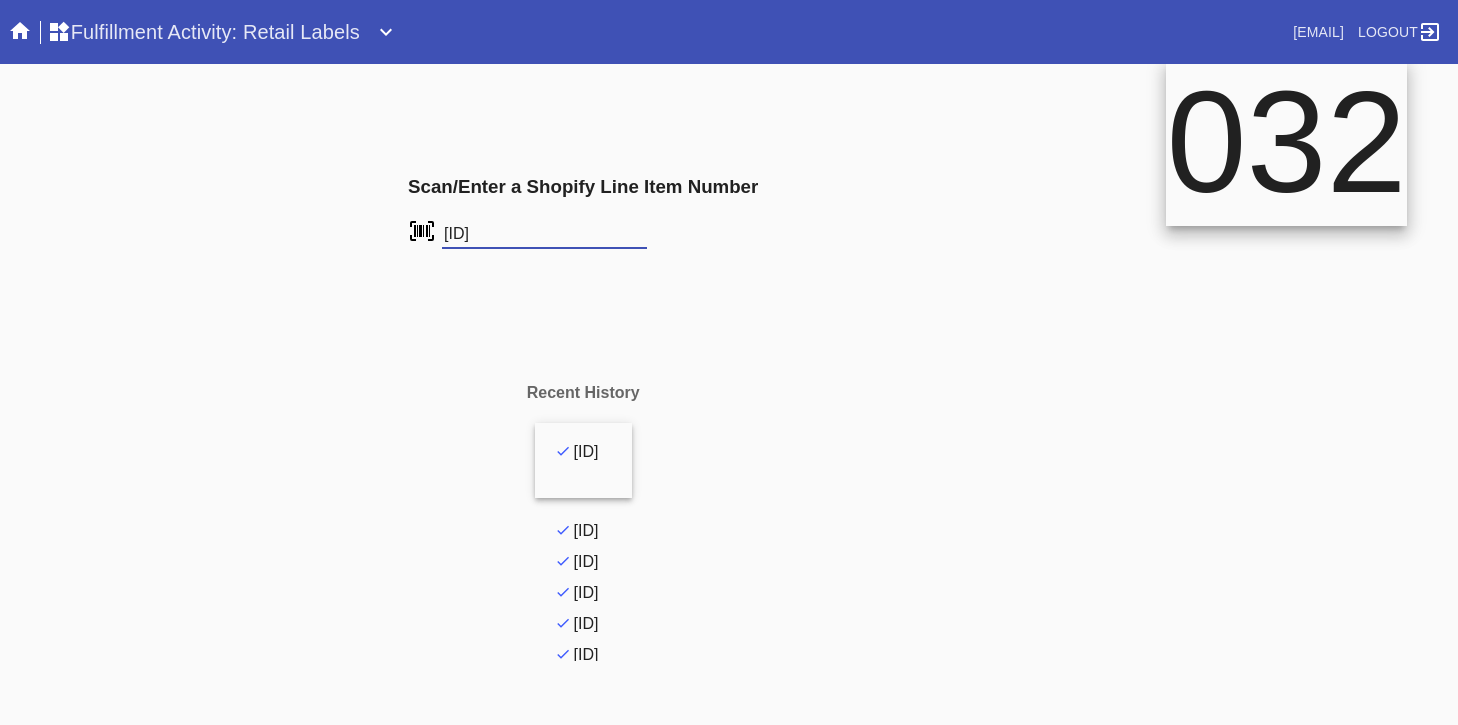 type on "[ID]" 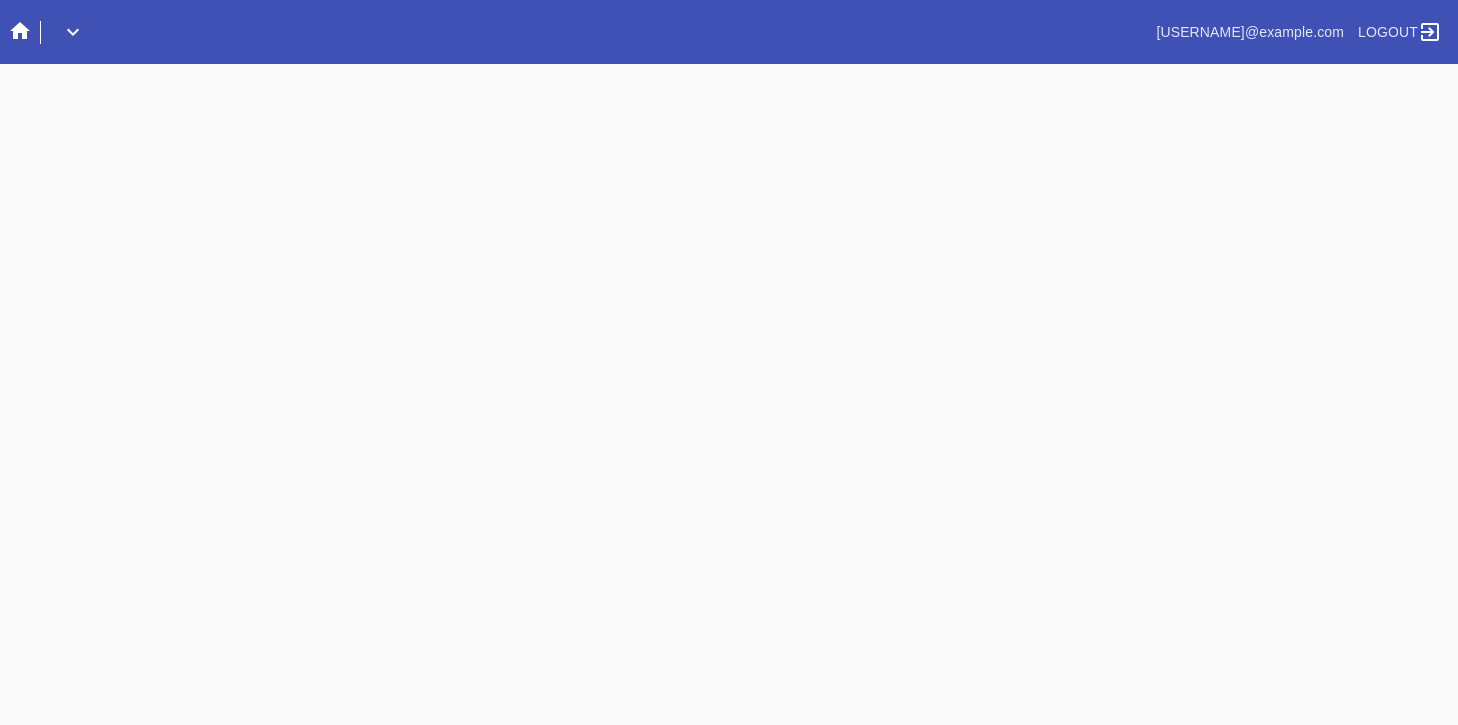 scroll, scrollTop: 0, scrollLeft: 0, axis: both 